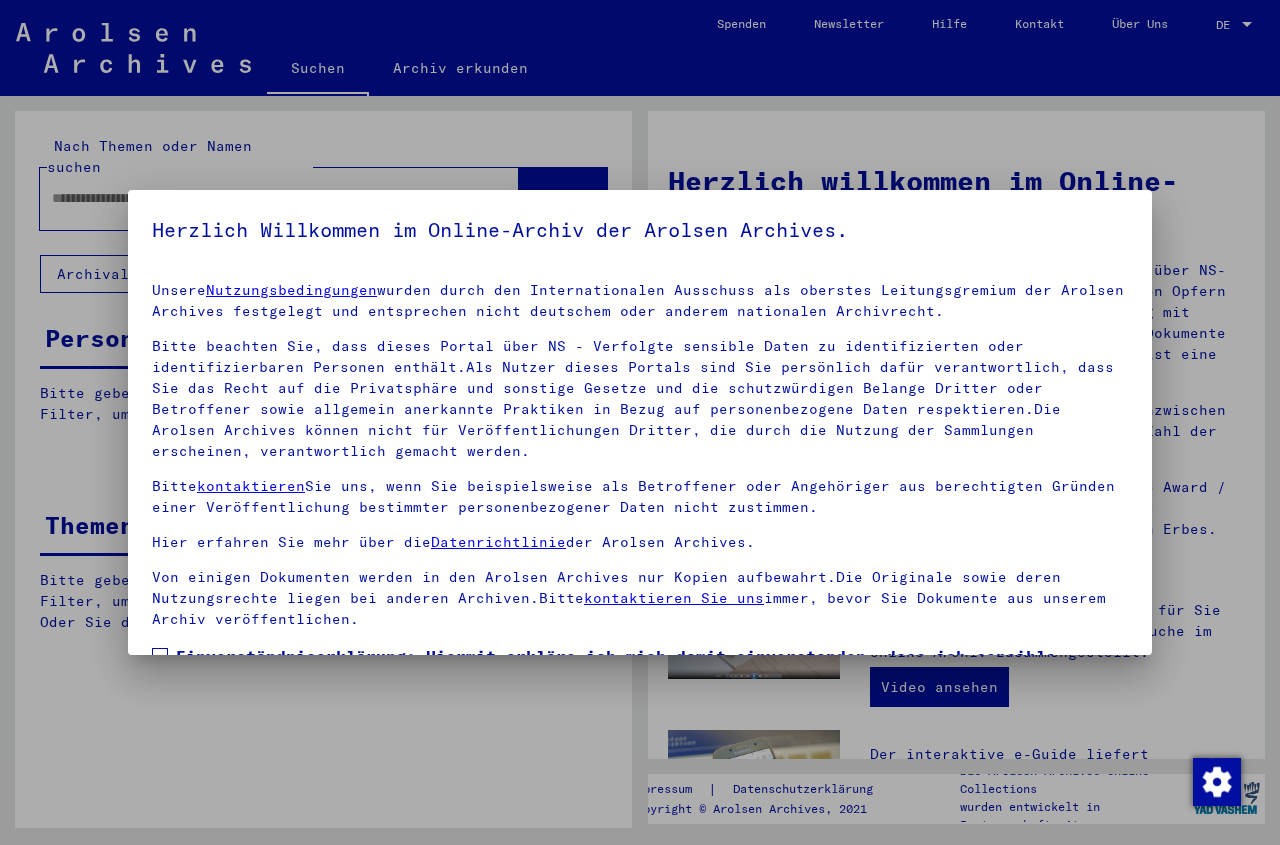 scroll, scrollTop: 0, scrollLeft: 0, axis: both 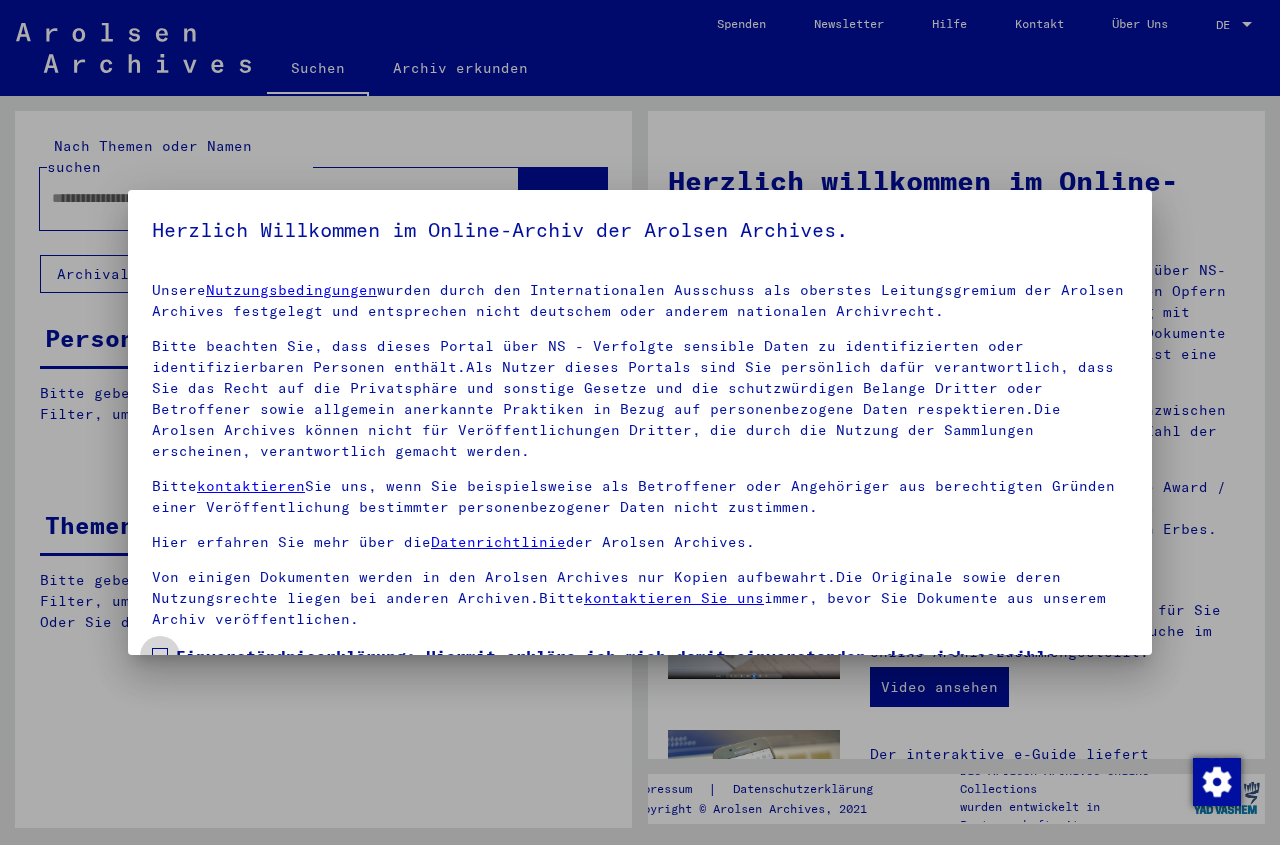 click on "Einverständniserklärung: Hiermit erkläre ich mich damit einverstanden, dass ich sensible personenbezogene Daten ausschließlich für wissenschaftliche Zwecke und in Übereinstimmung mit den geltenden nationalen Gesetzen und Bestimmungen nutze. Mir ist bewusst, dass ein Verstoß gegen diese Gesetze und/oder Bestimmungen strafrechtliche Konsequenzen nach sich ziehen kann." at bounding box center [640, 692] 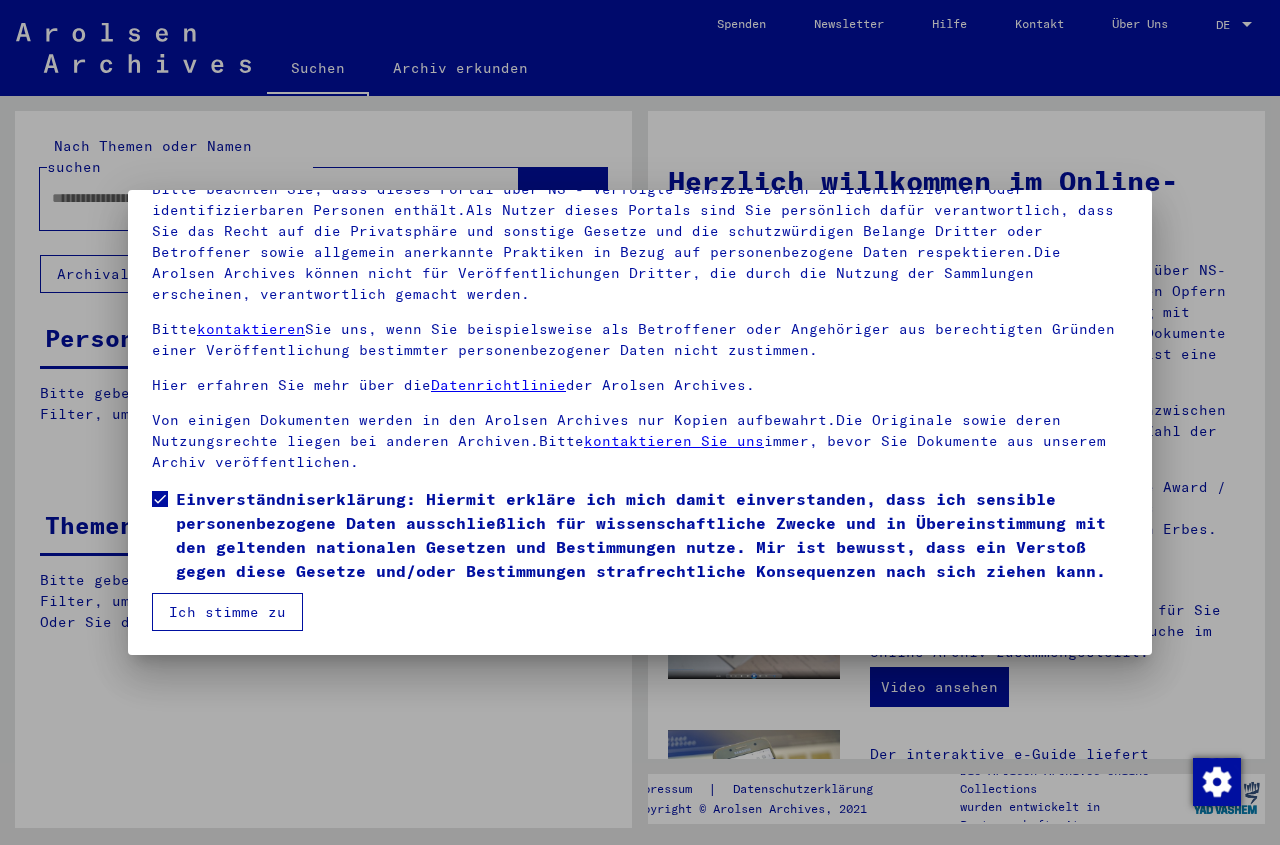 click on "Ich stimme zu" at bounding box center [227, 612] 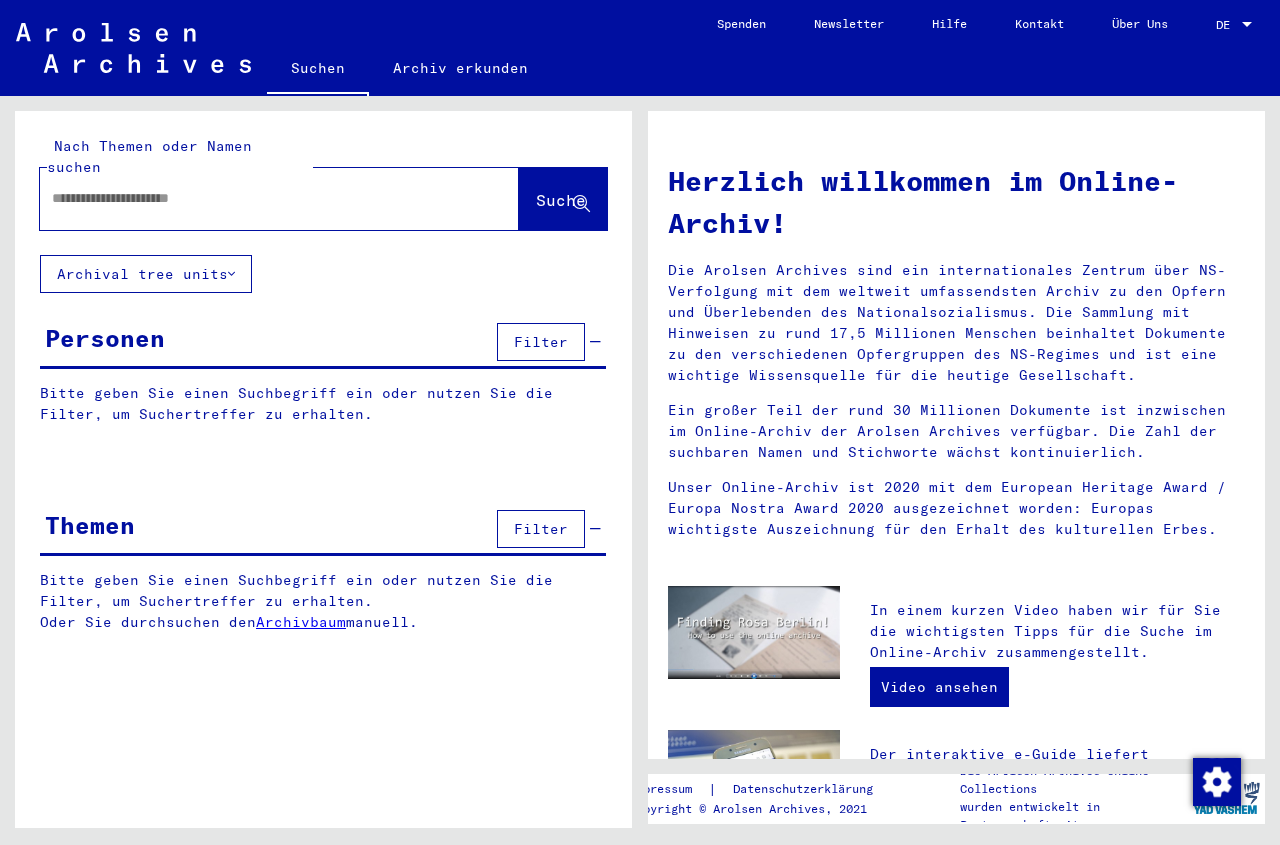 click at bounding box center [255, 198] 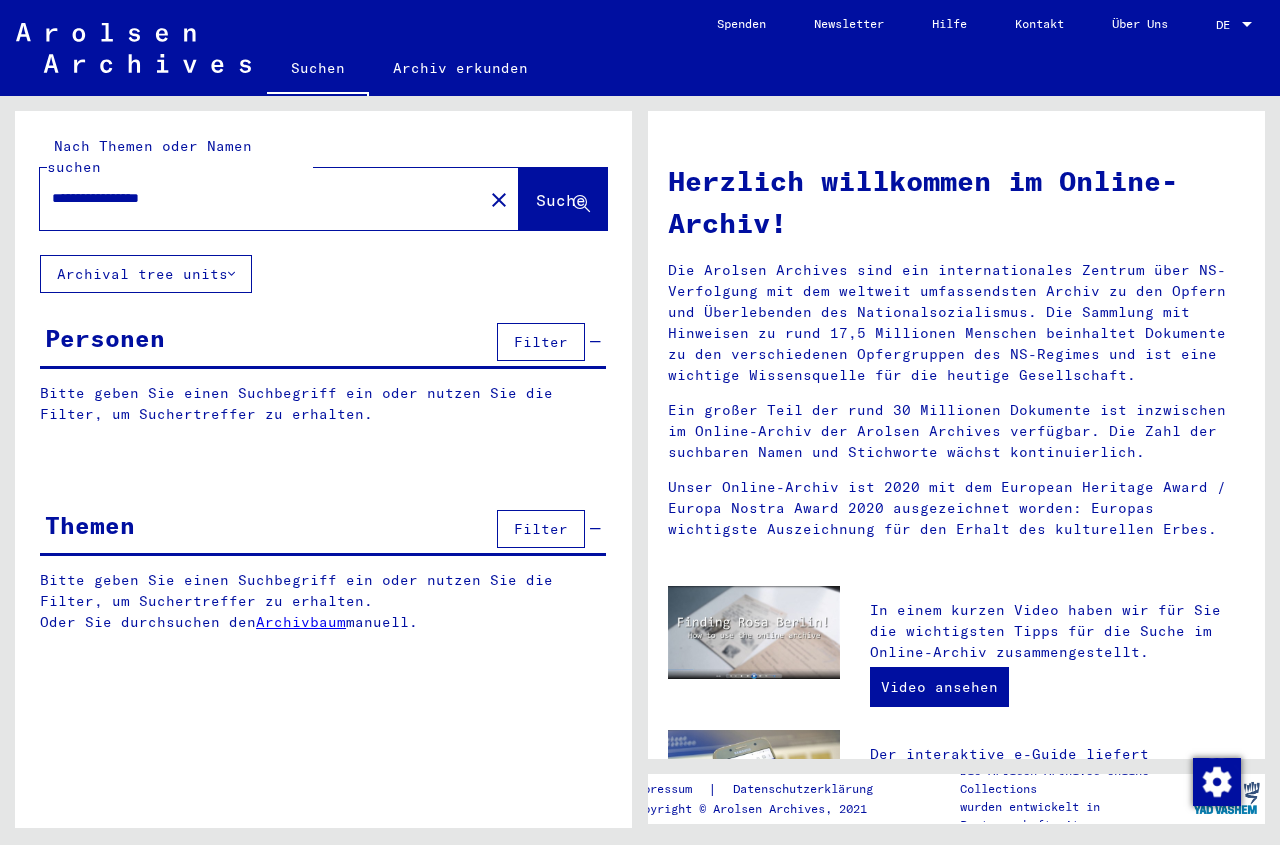 click on "Suche" 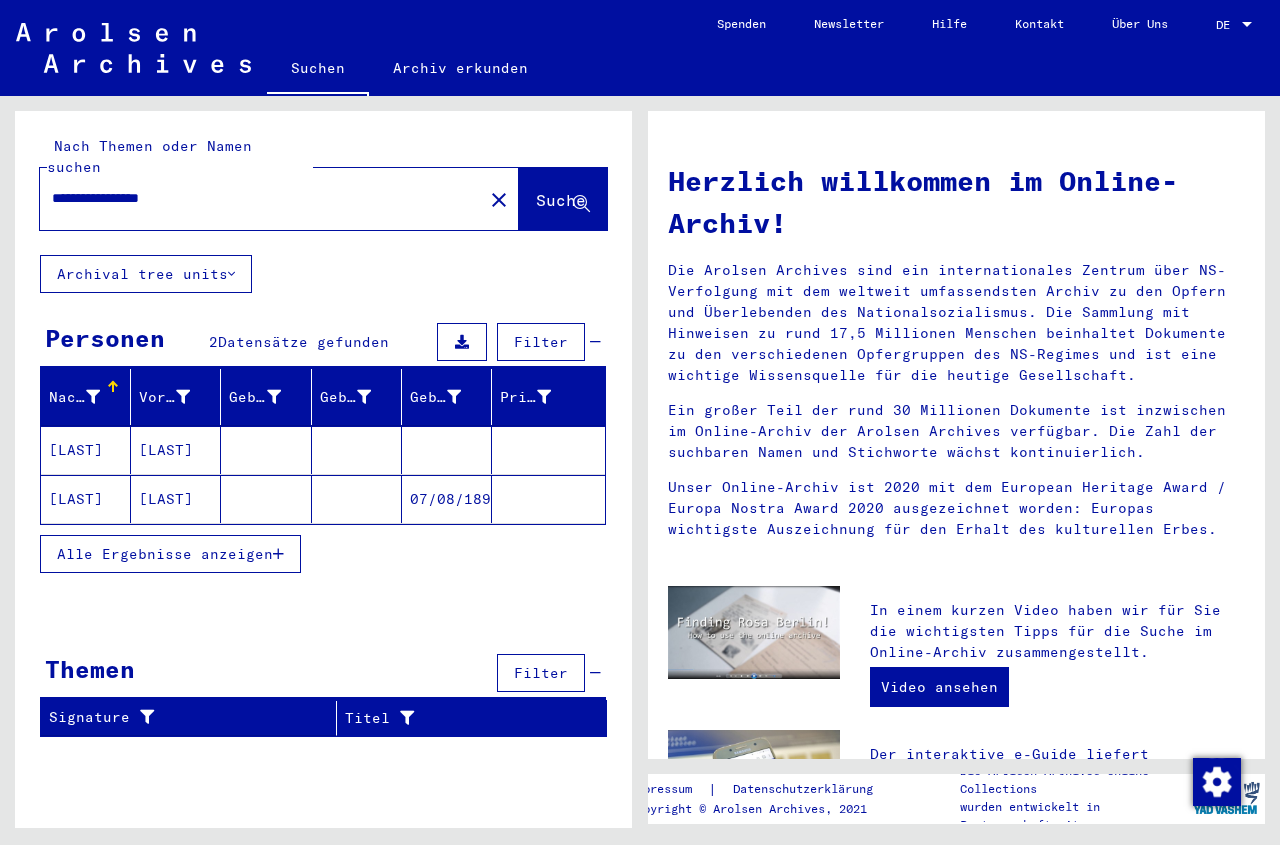 click at bounding box center (266, 499) 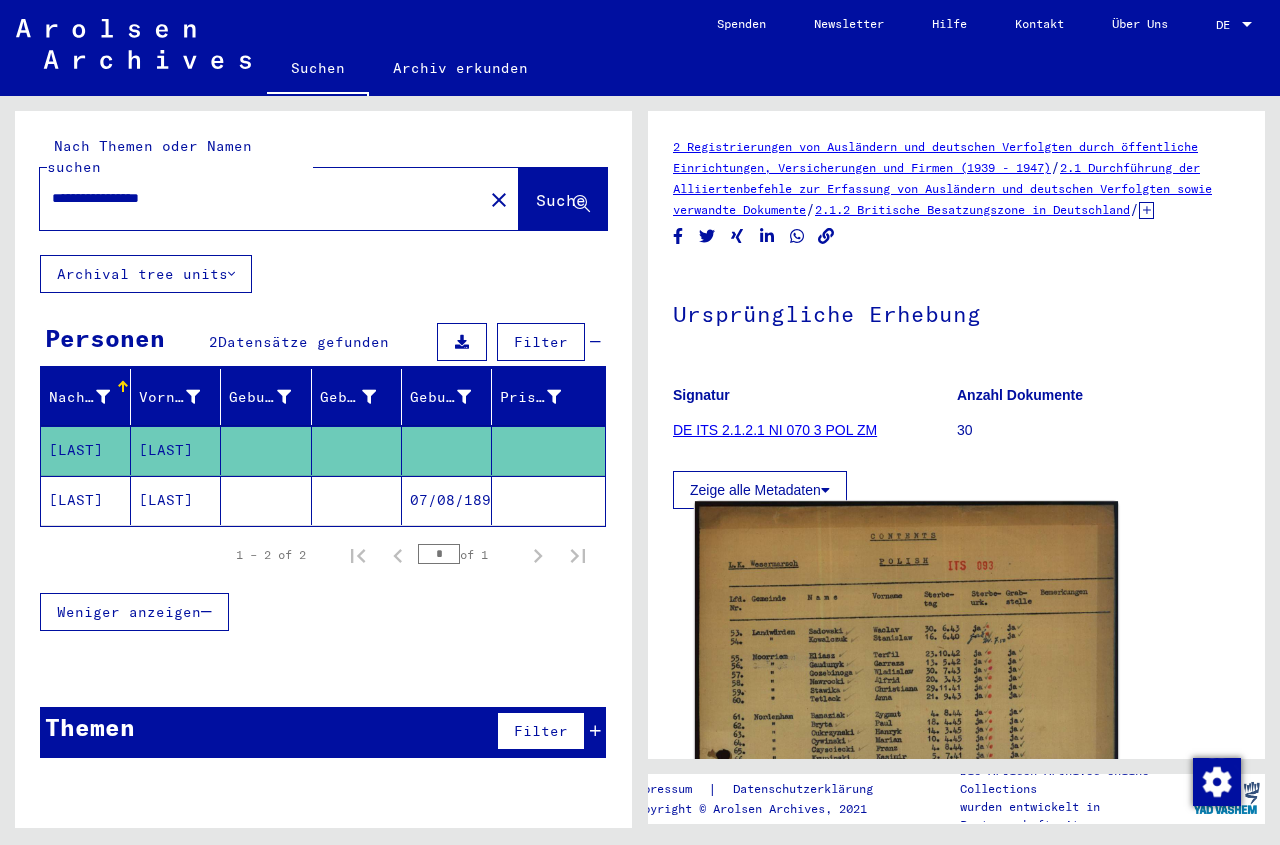 click 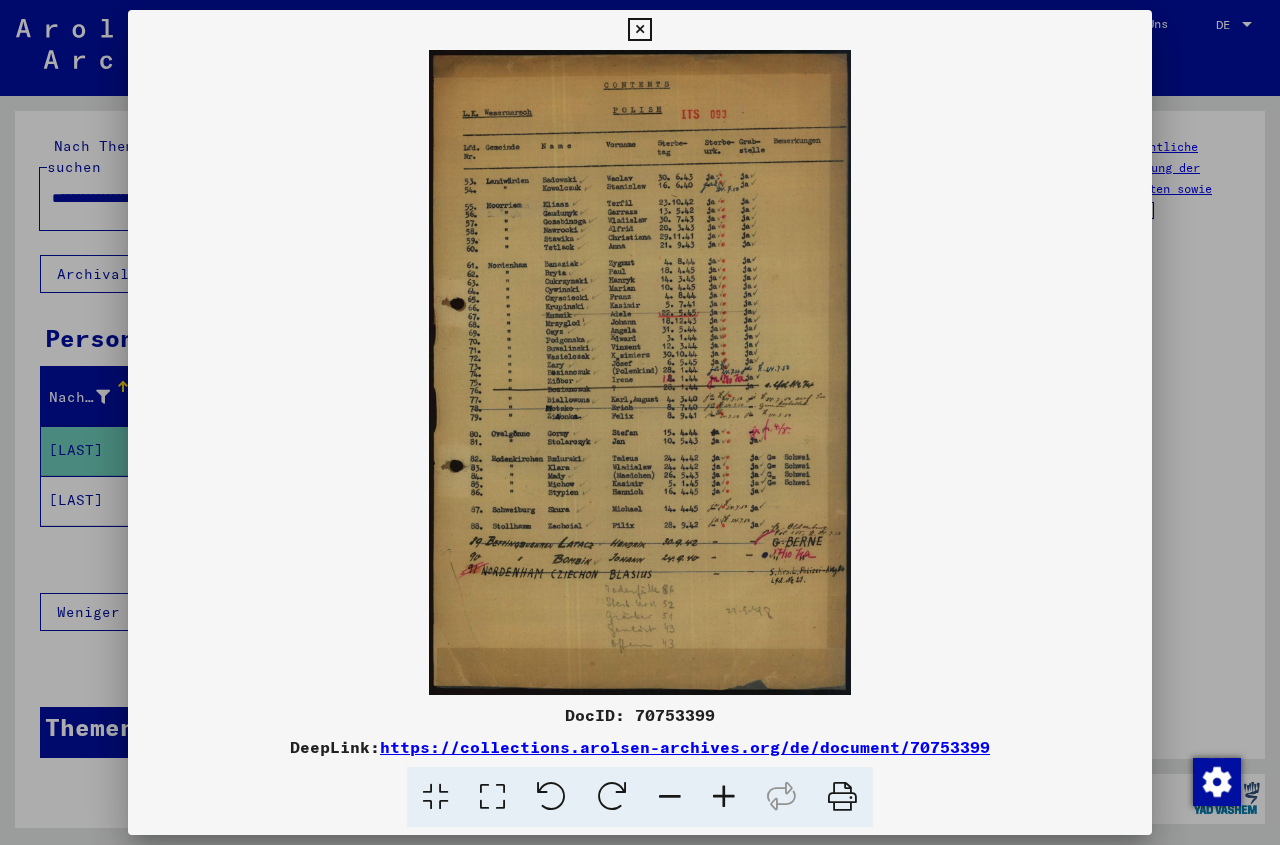 click at bounding box center (639, 30) 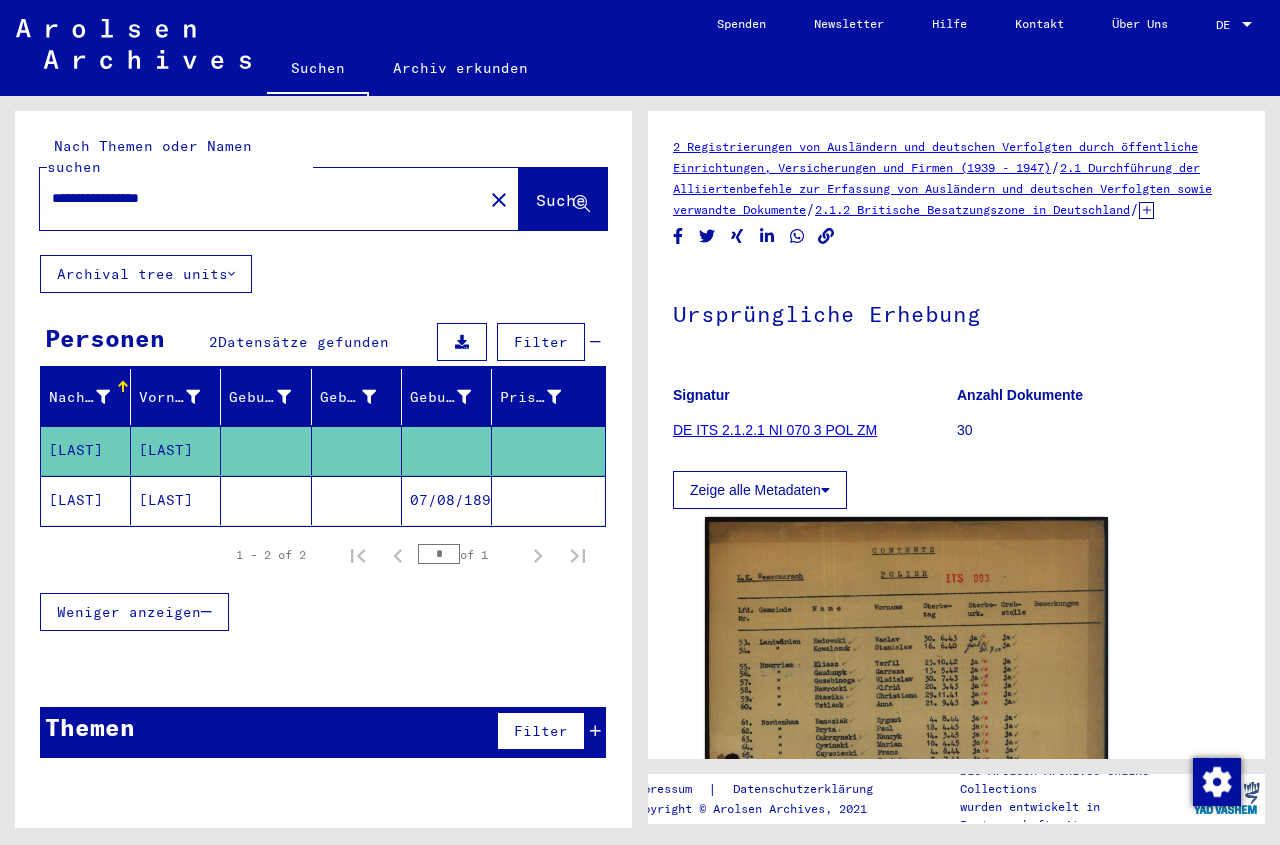 click 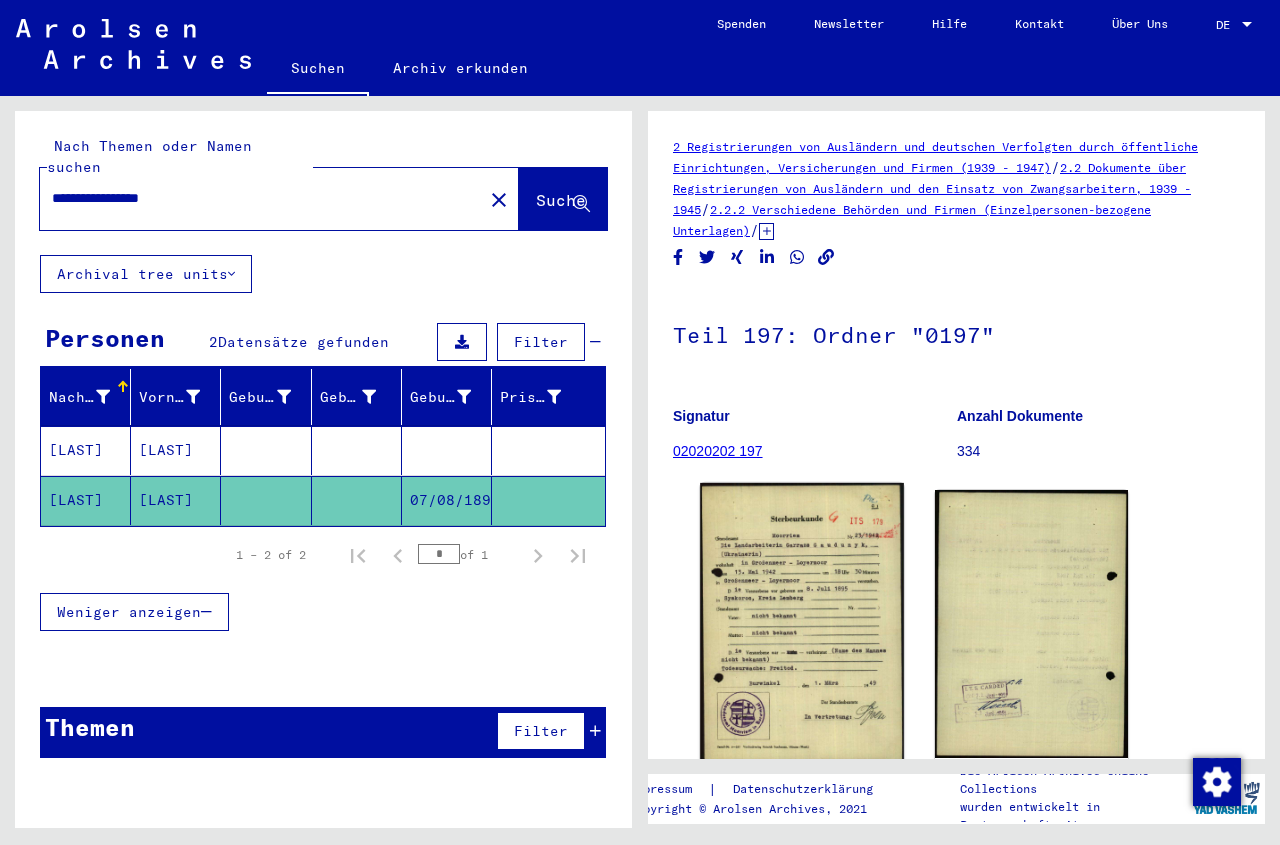 click 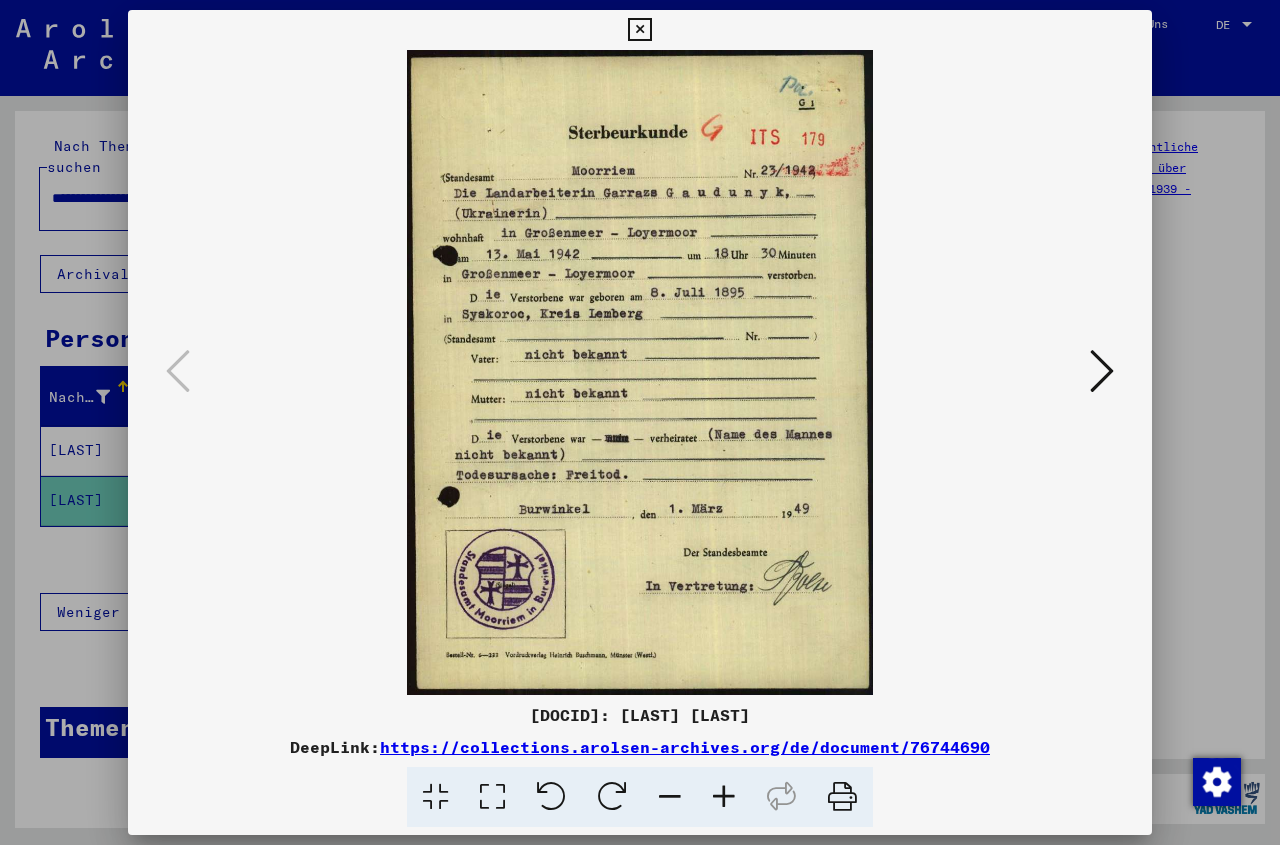 click at bounding box center [639, 30] 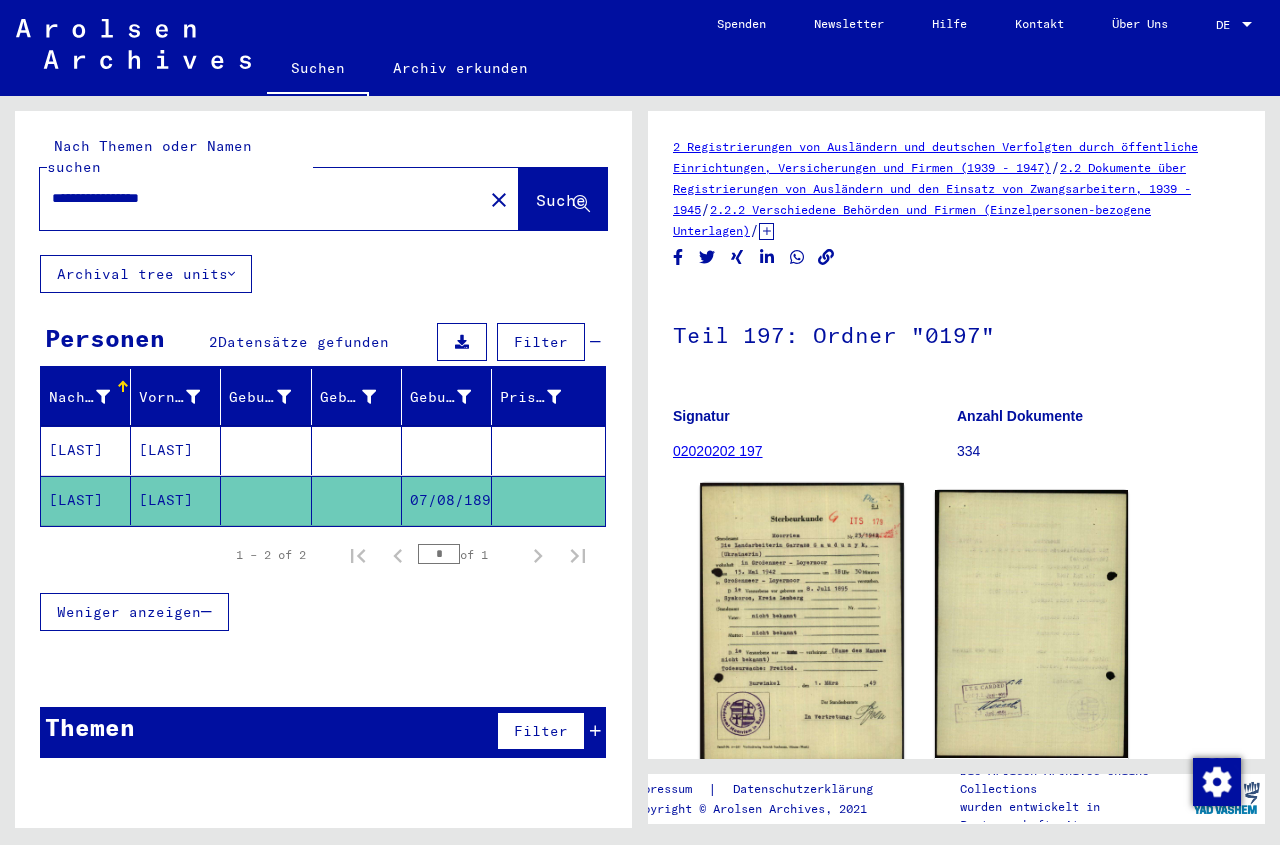 click 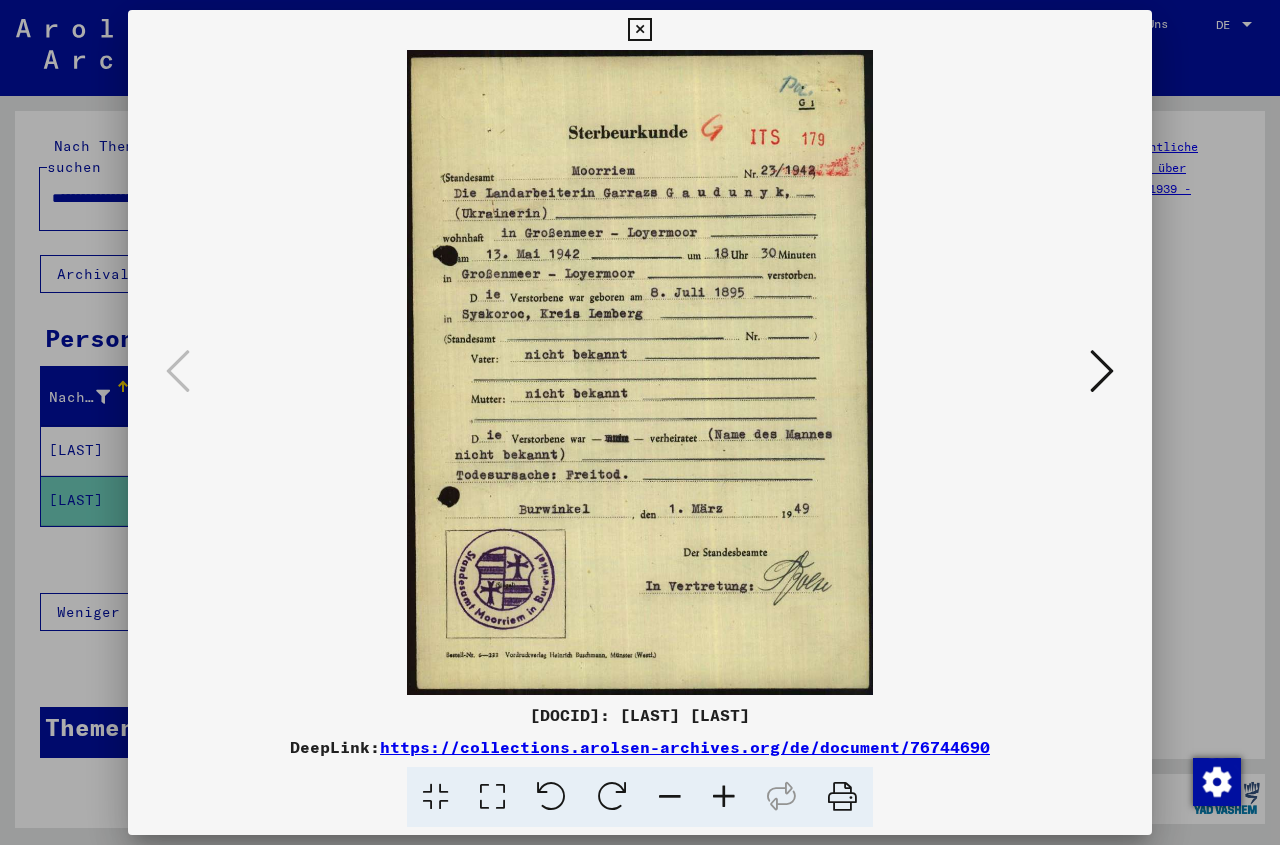 click at bounding box center [639, 30] 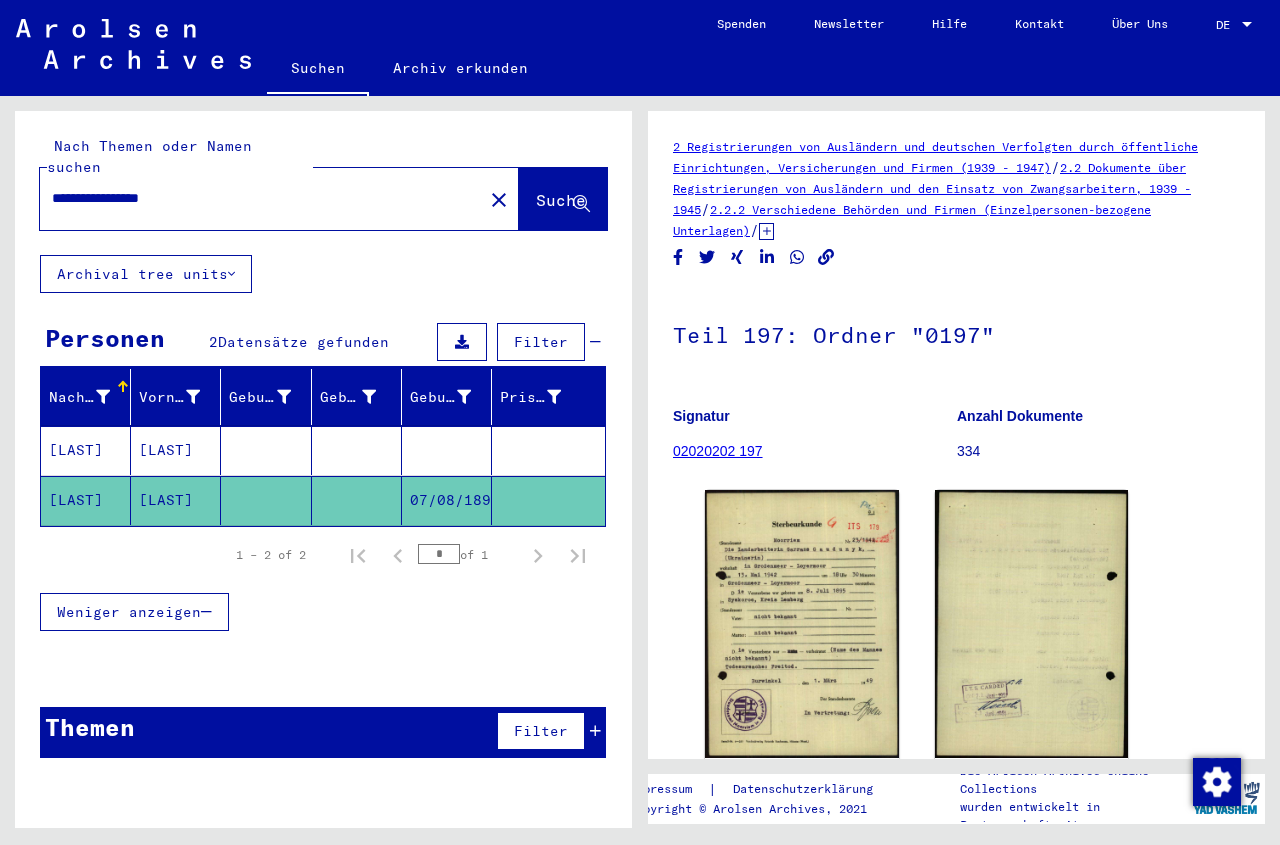 click on "**********" at bounding box center [261, 198] 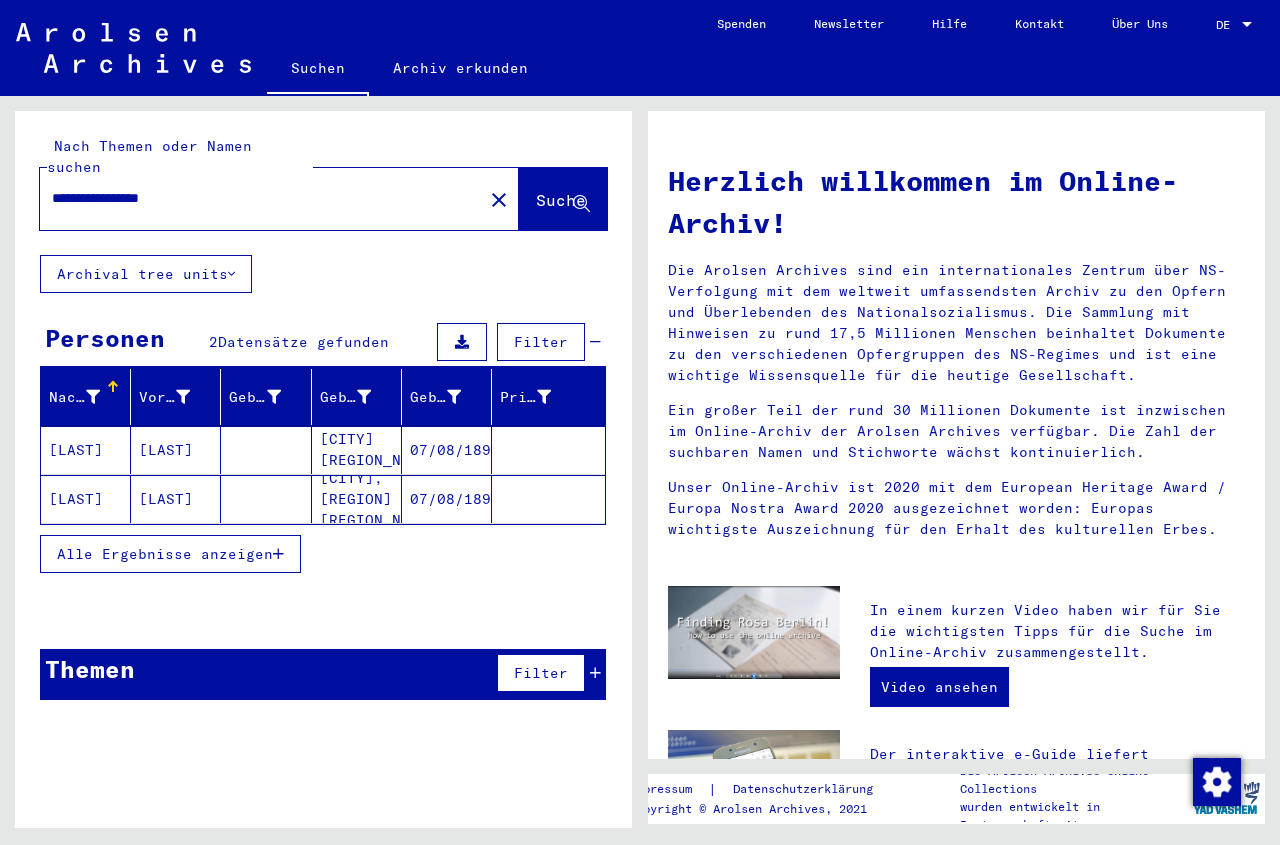 click at bounding box center [266, 499] 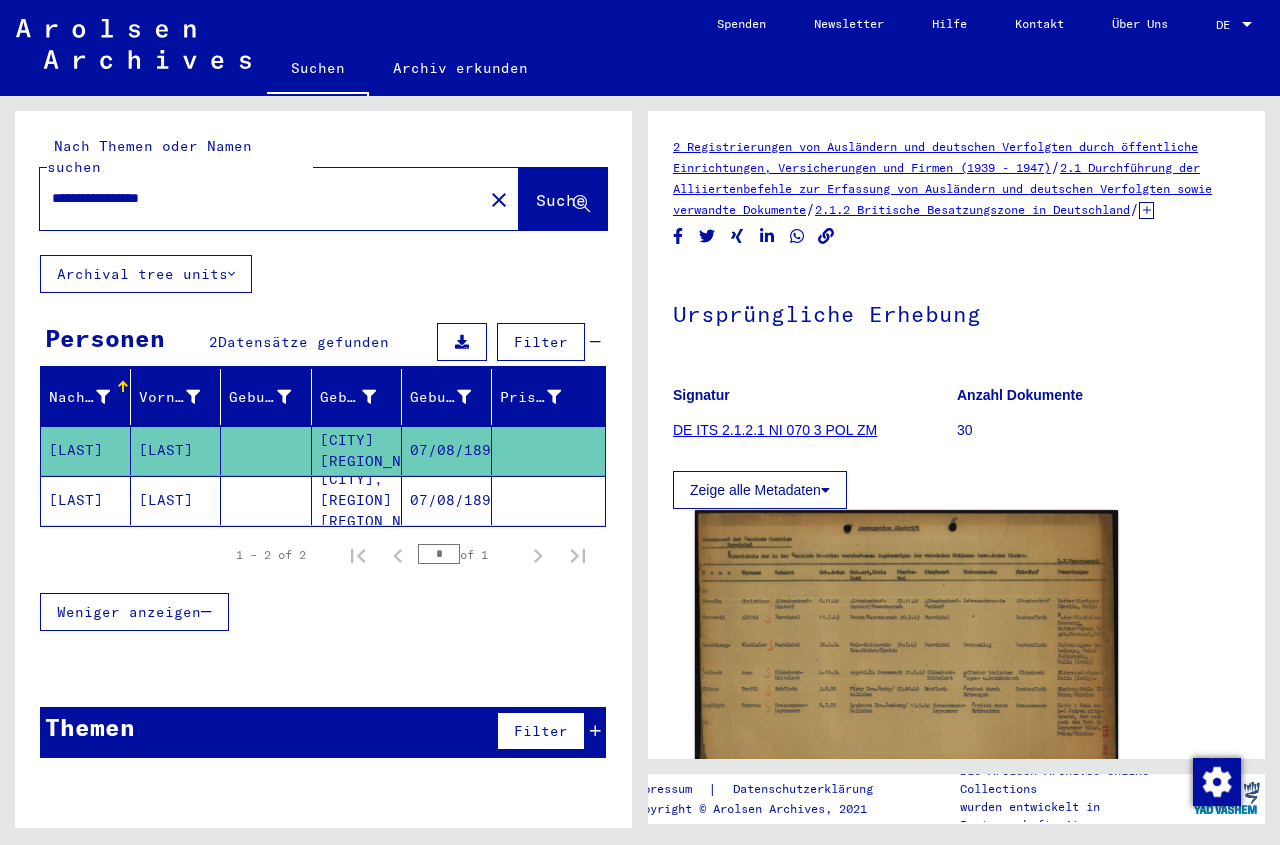 click 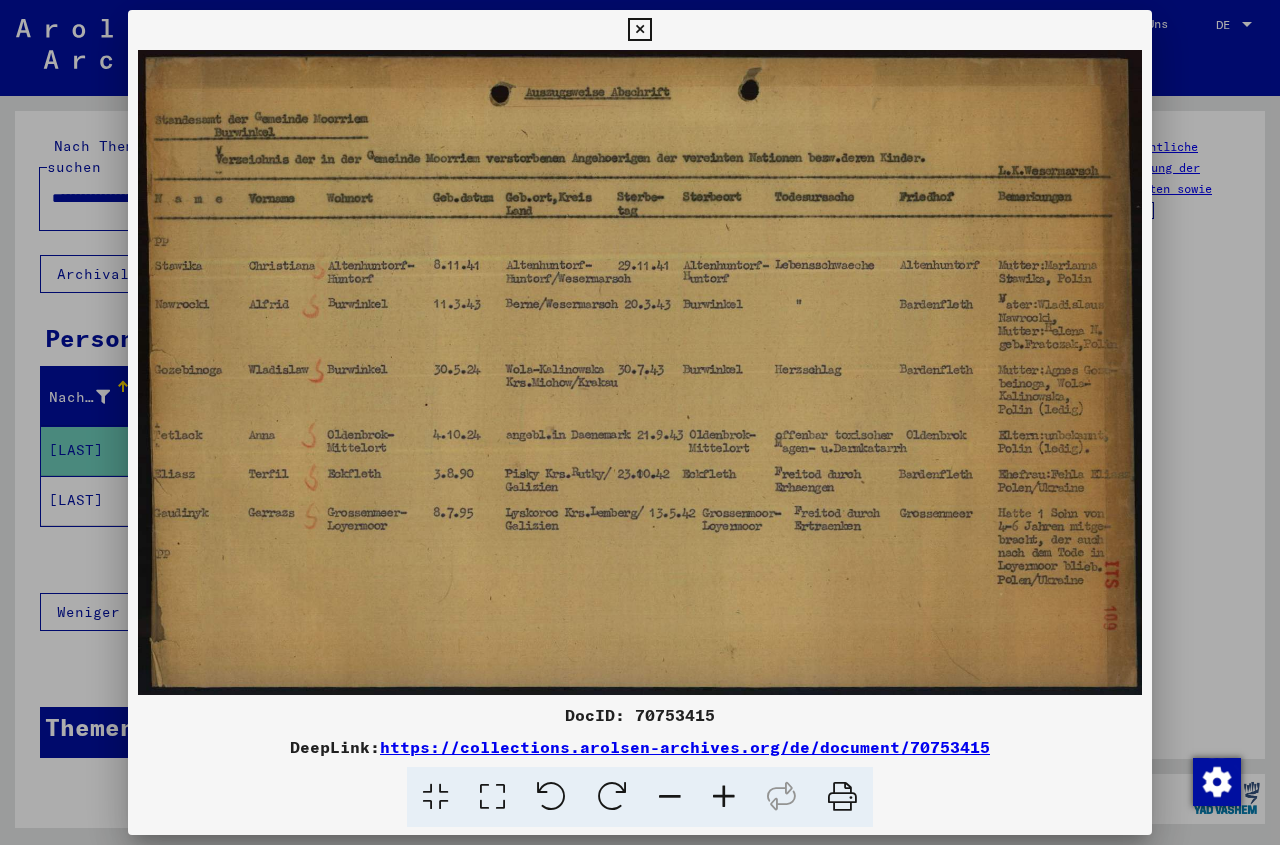 click at bounding box center [639, 30] 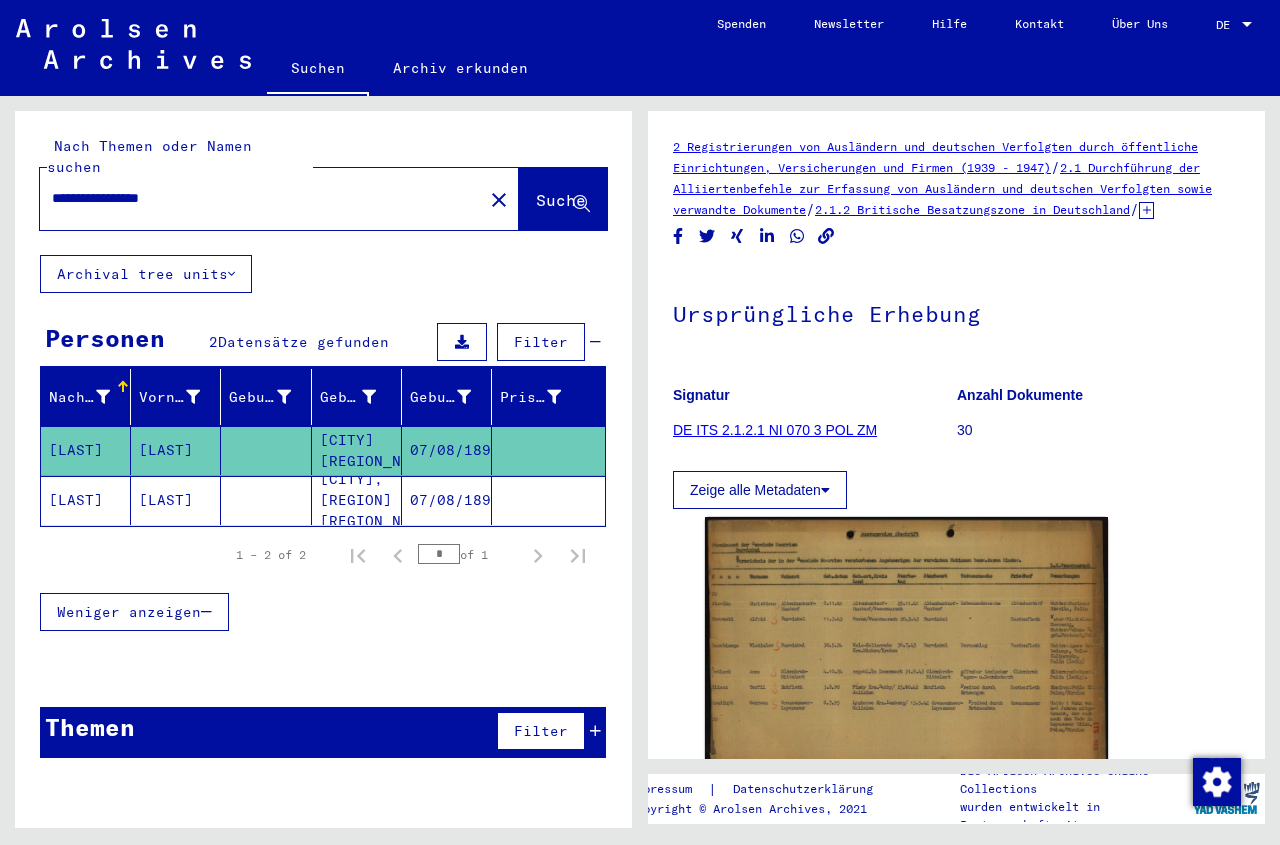 click on "[CITY], [REGION] [REGION_NAME]" 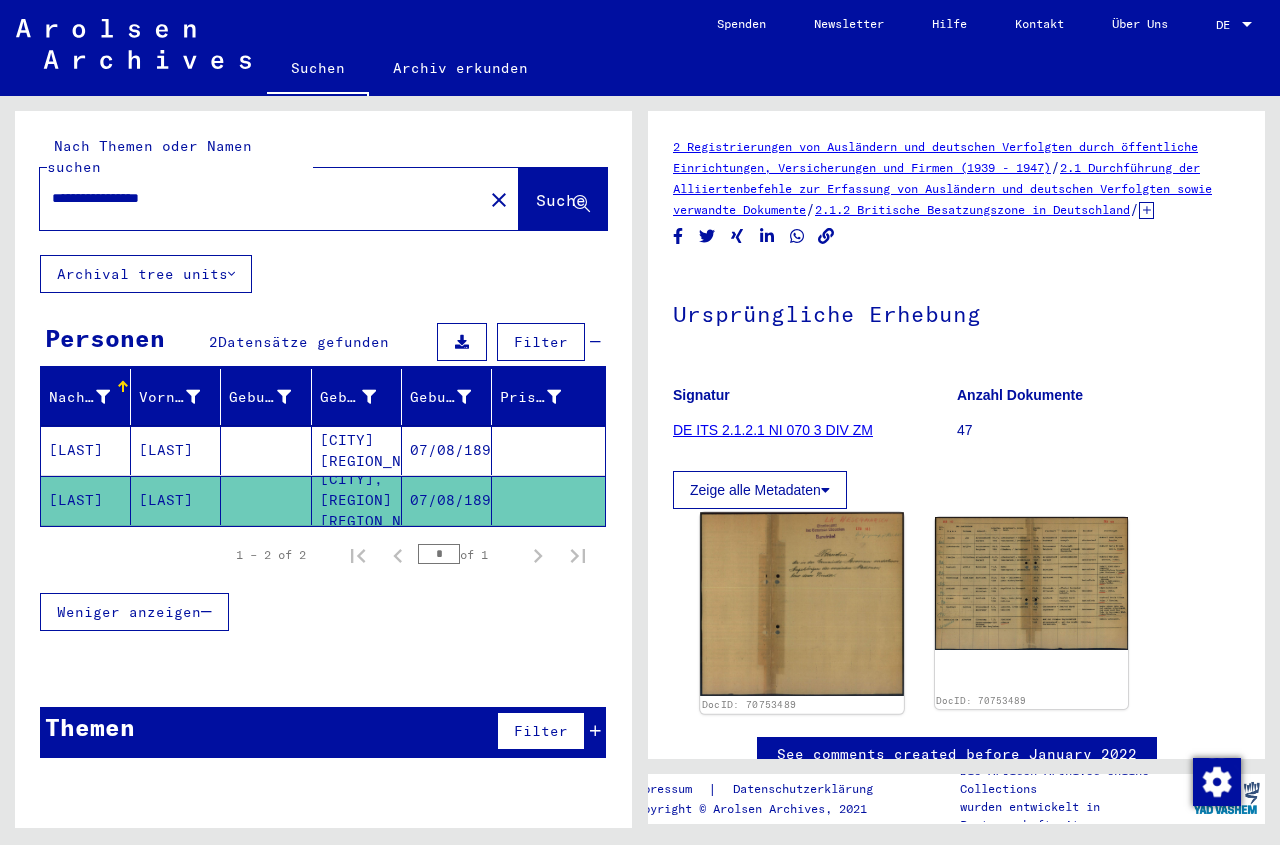 click 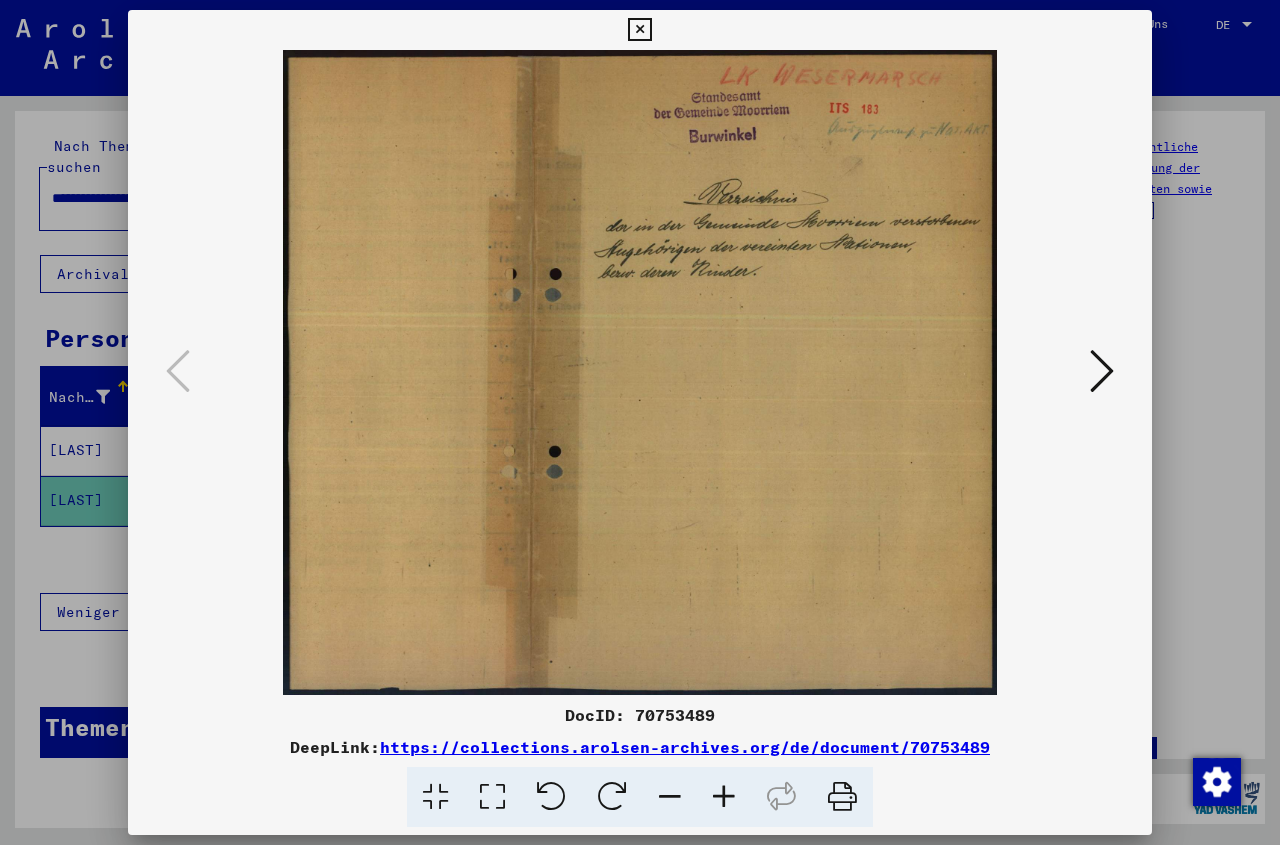 click at bounding box center [1102, 371] 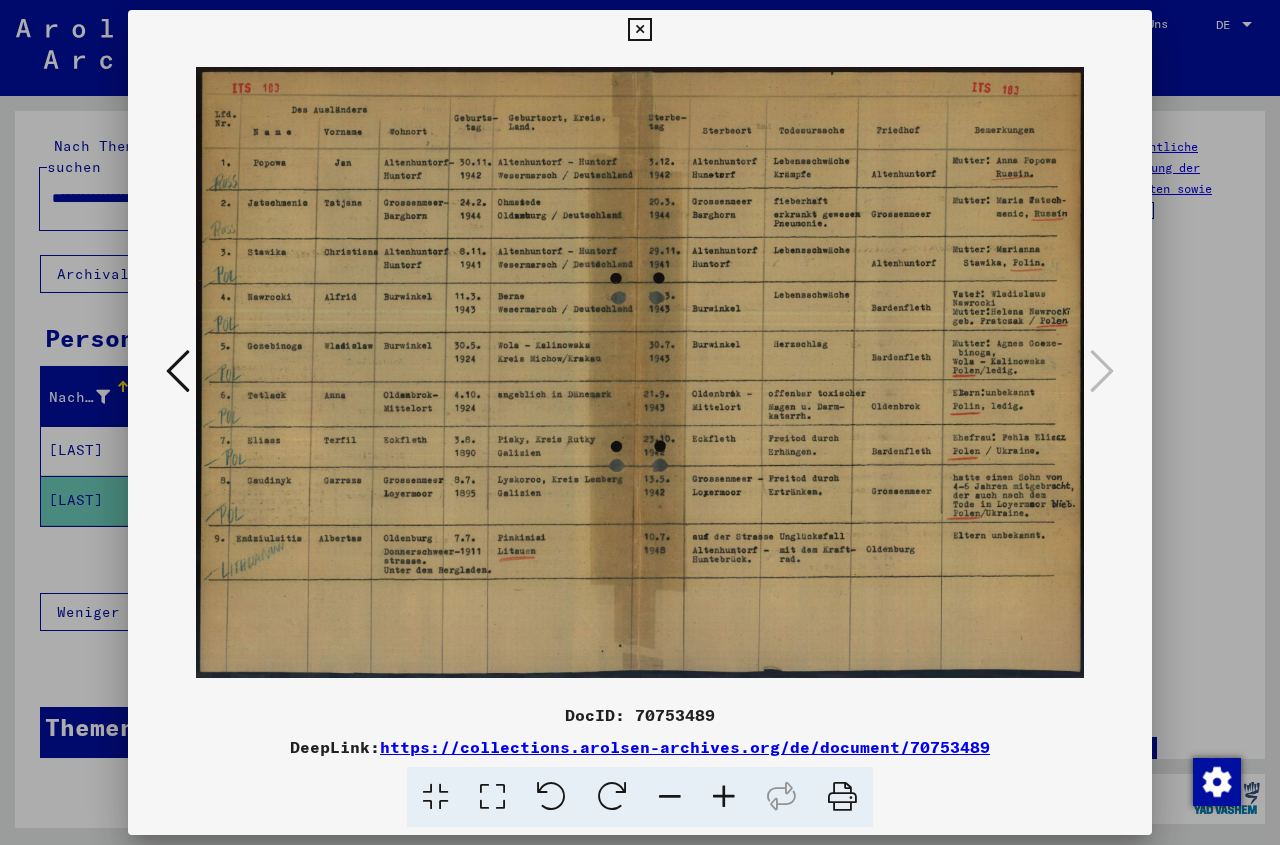 click at bounding box center [639, 30] 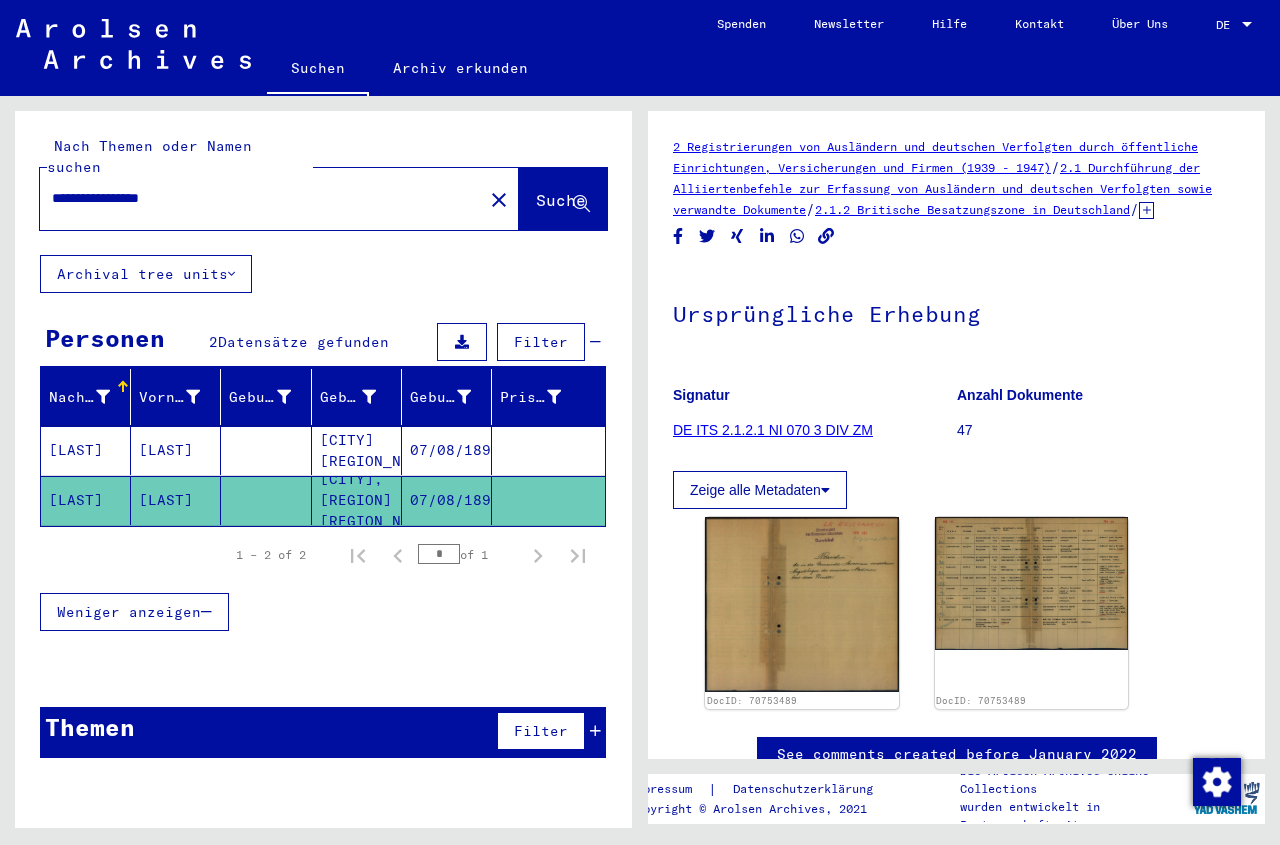 click on "**********" at bounding box center [261, 198] 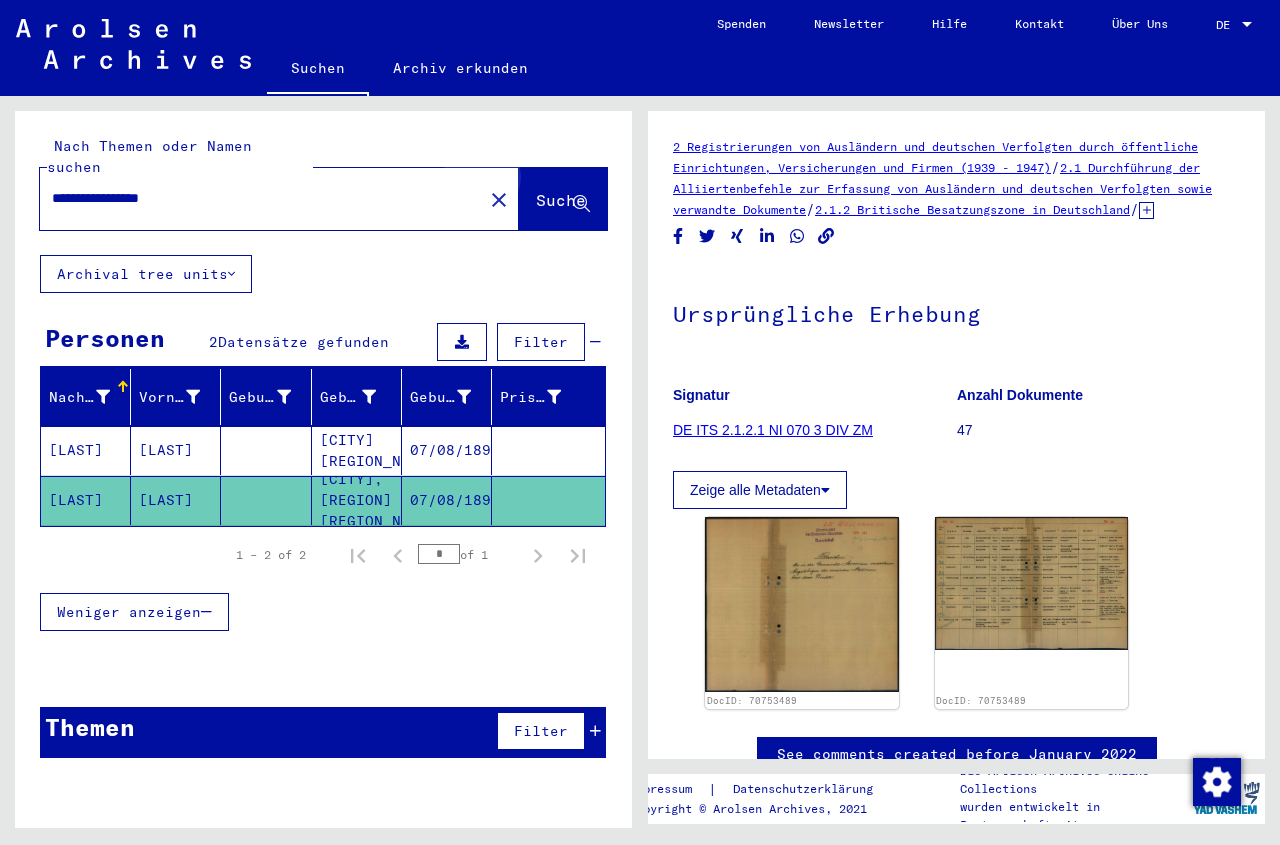 click on "Suche" 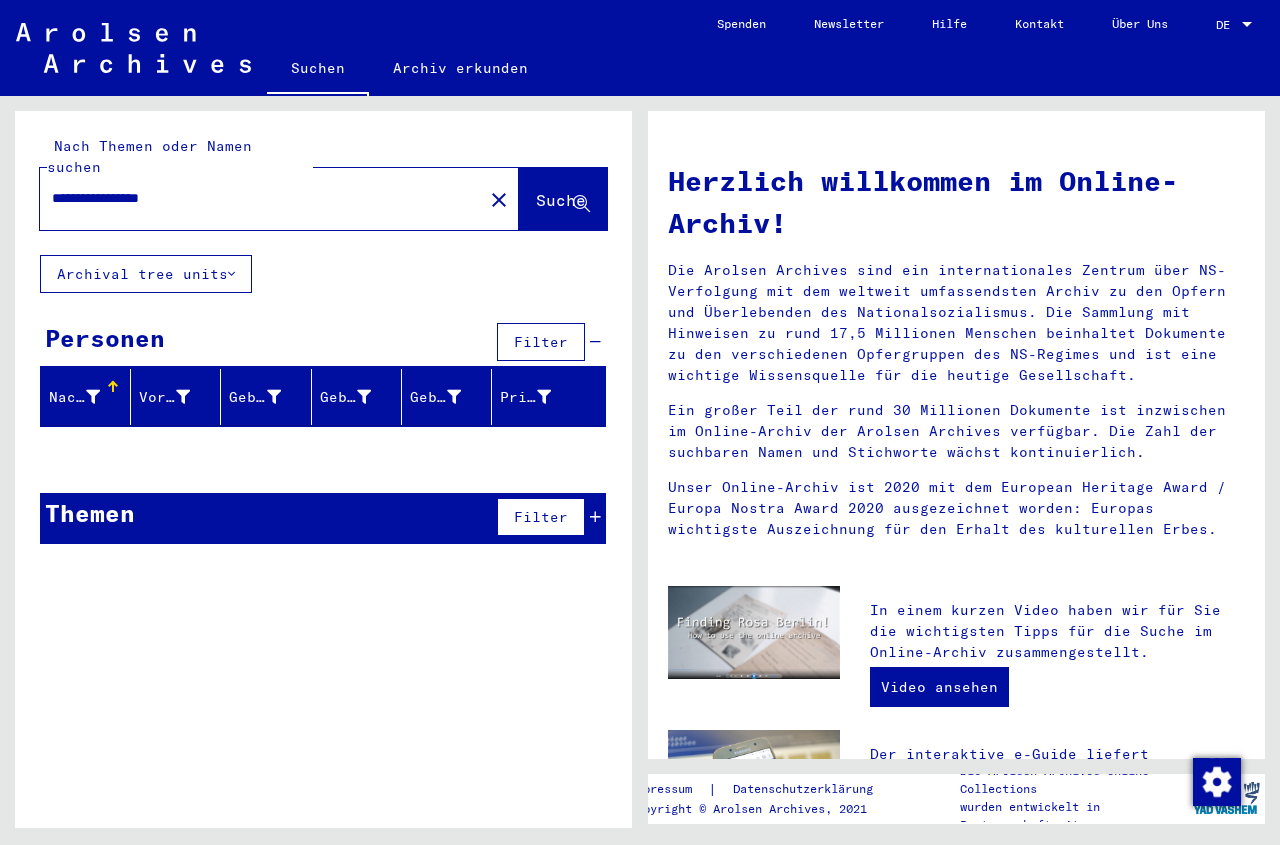 click on "**********" at bounding box center (255, 198) 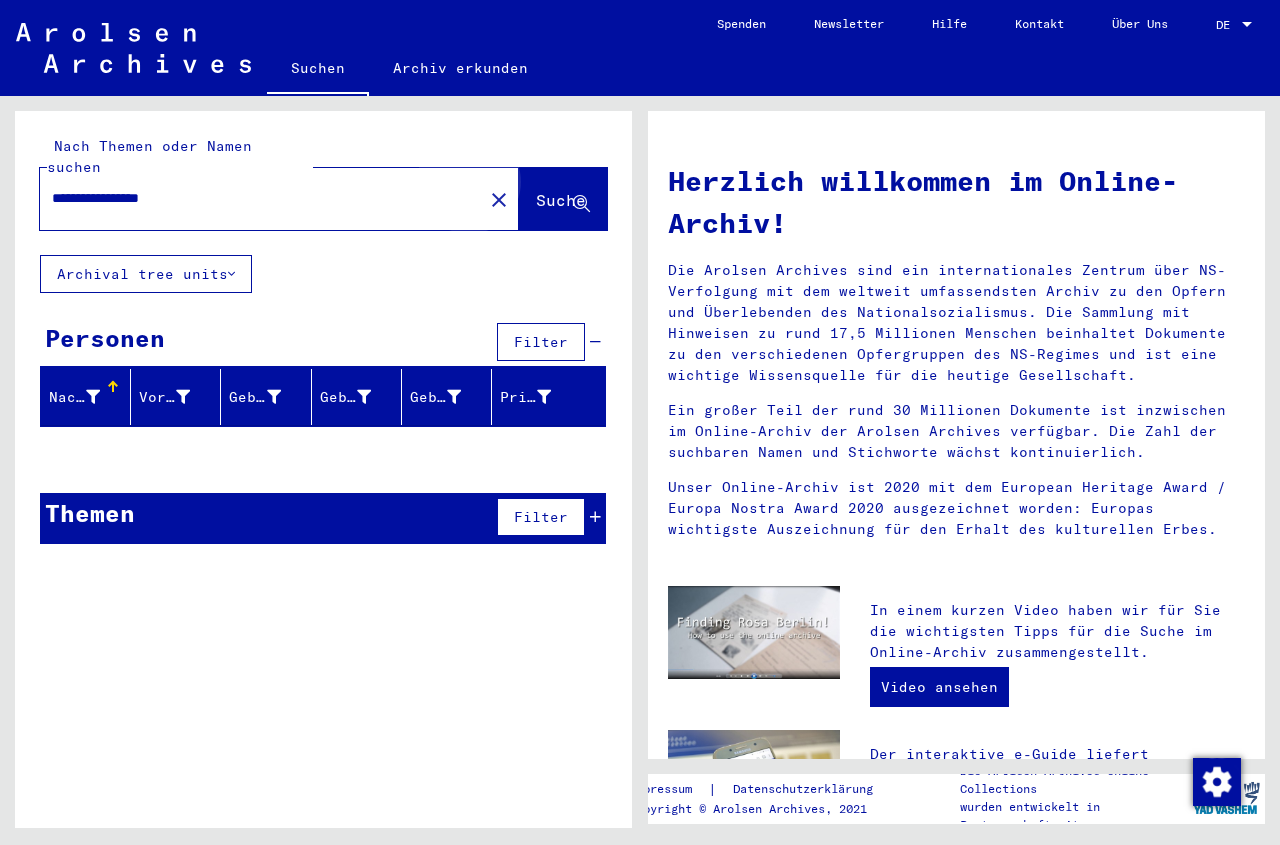click on "Suche" 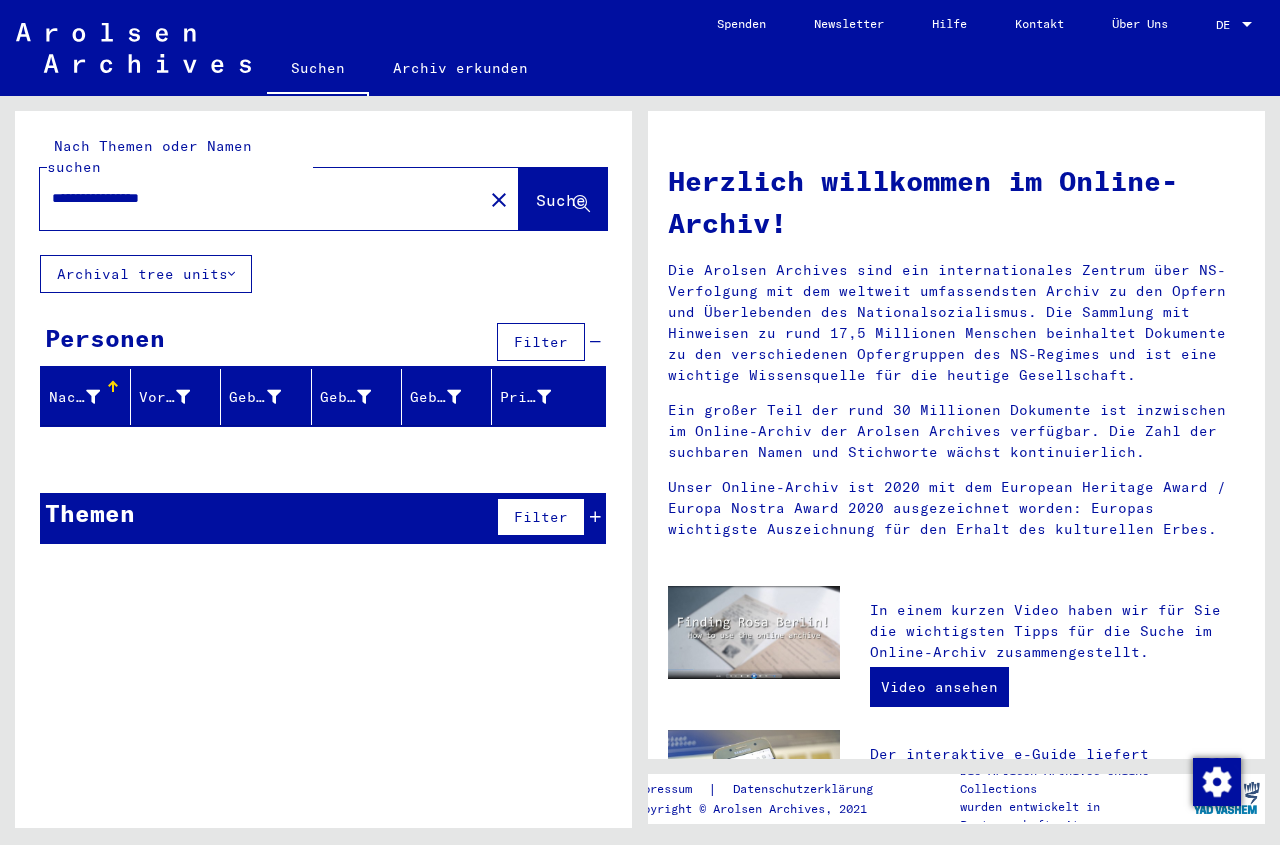 click on "**********" at bounding box center [255, 198] 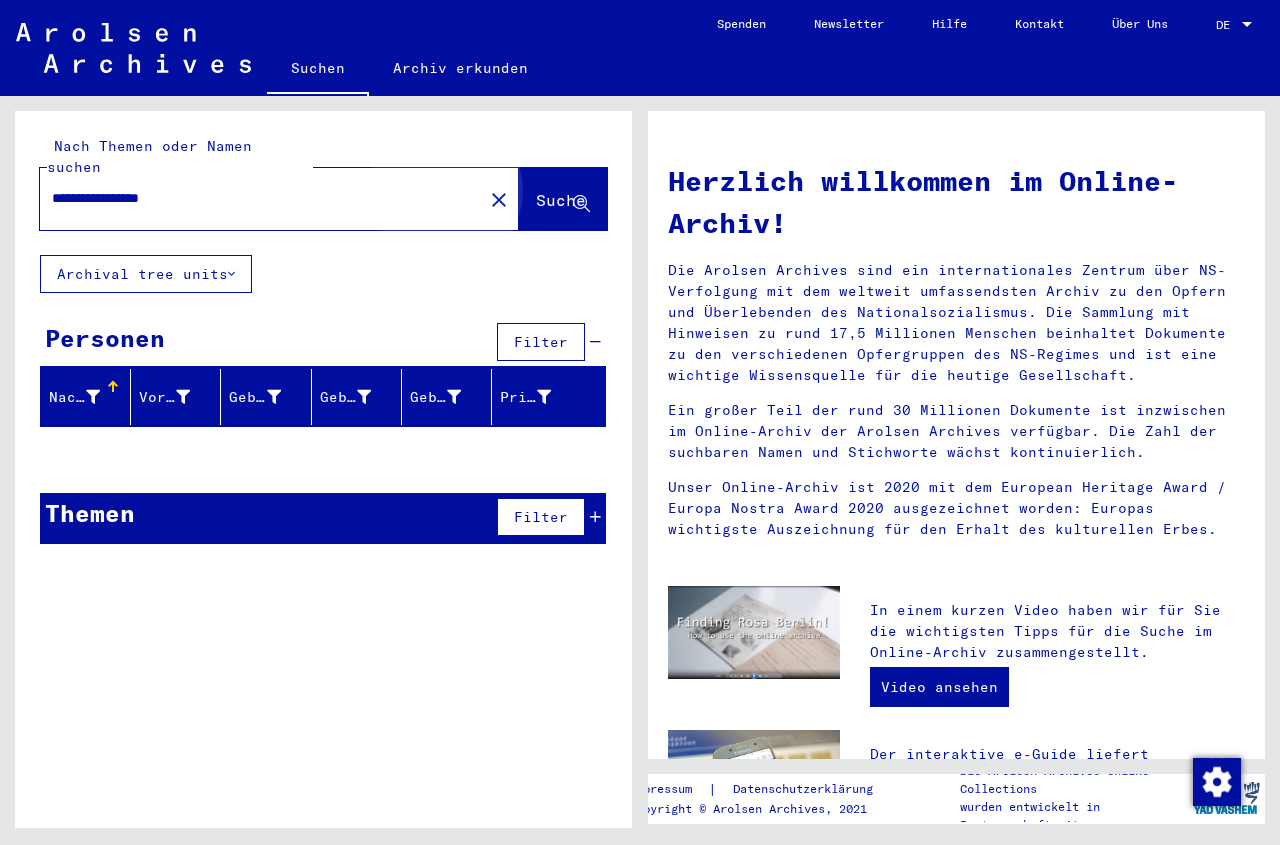 click on "Suche" 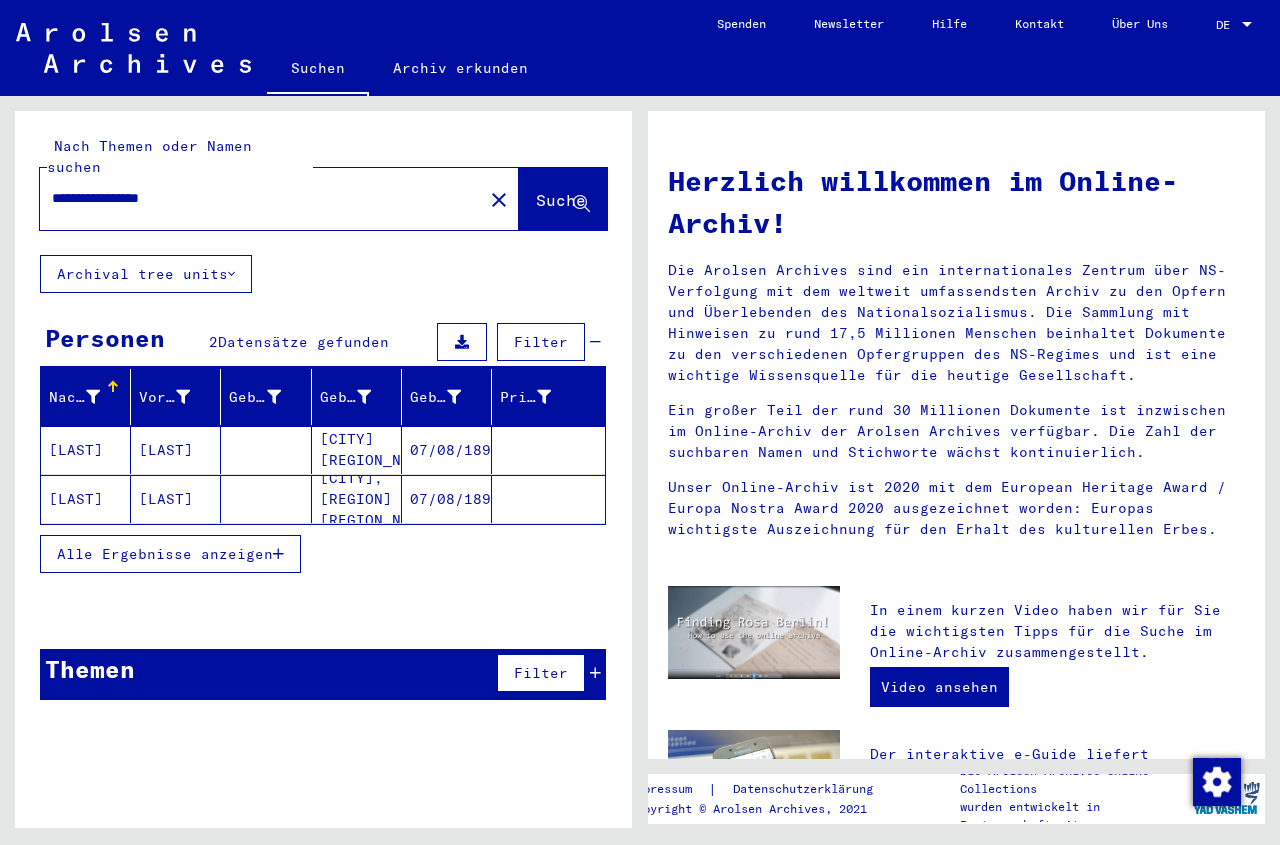 click at bounding box center [266, 499] 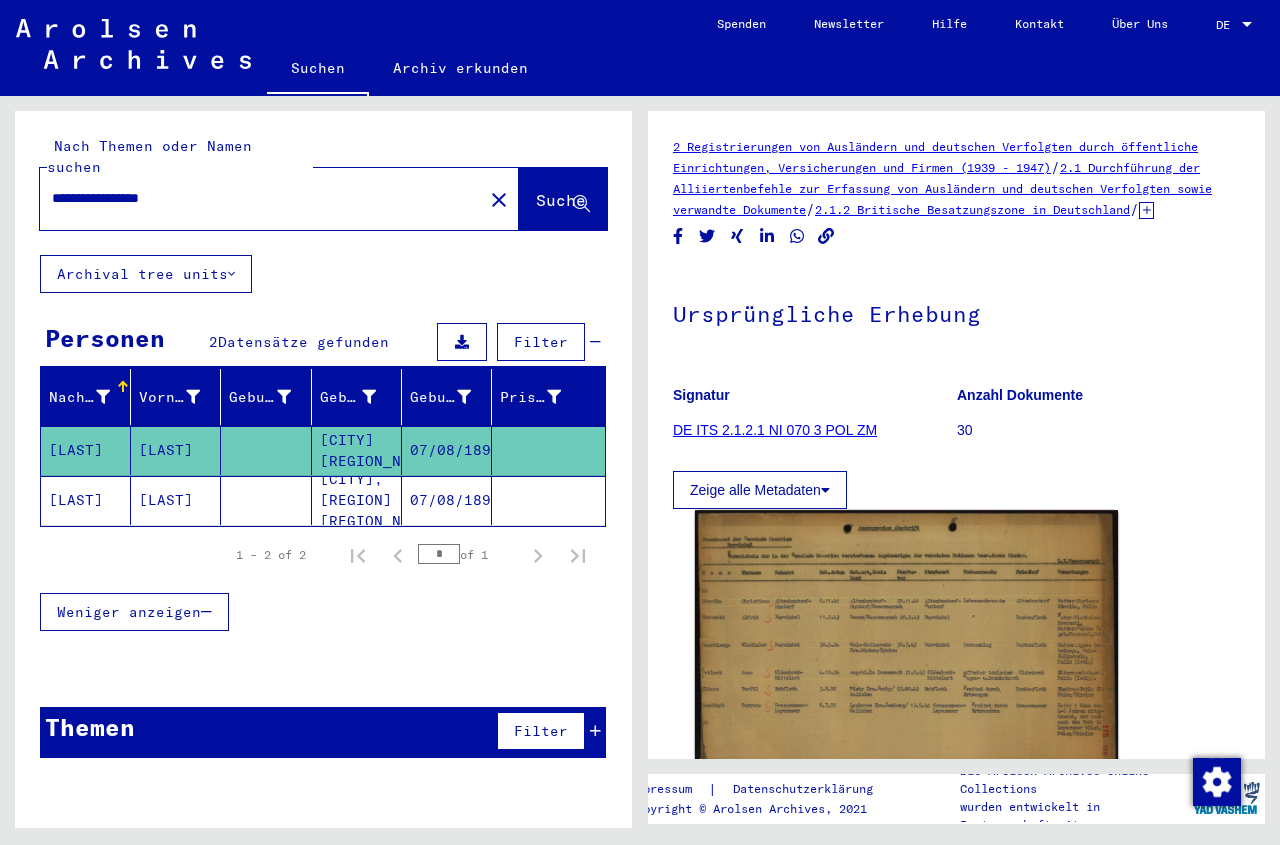 click 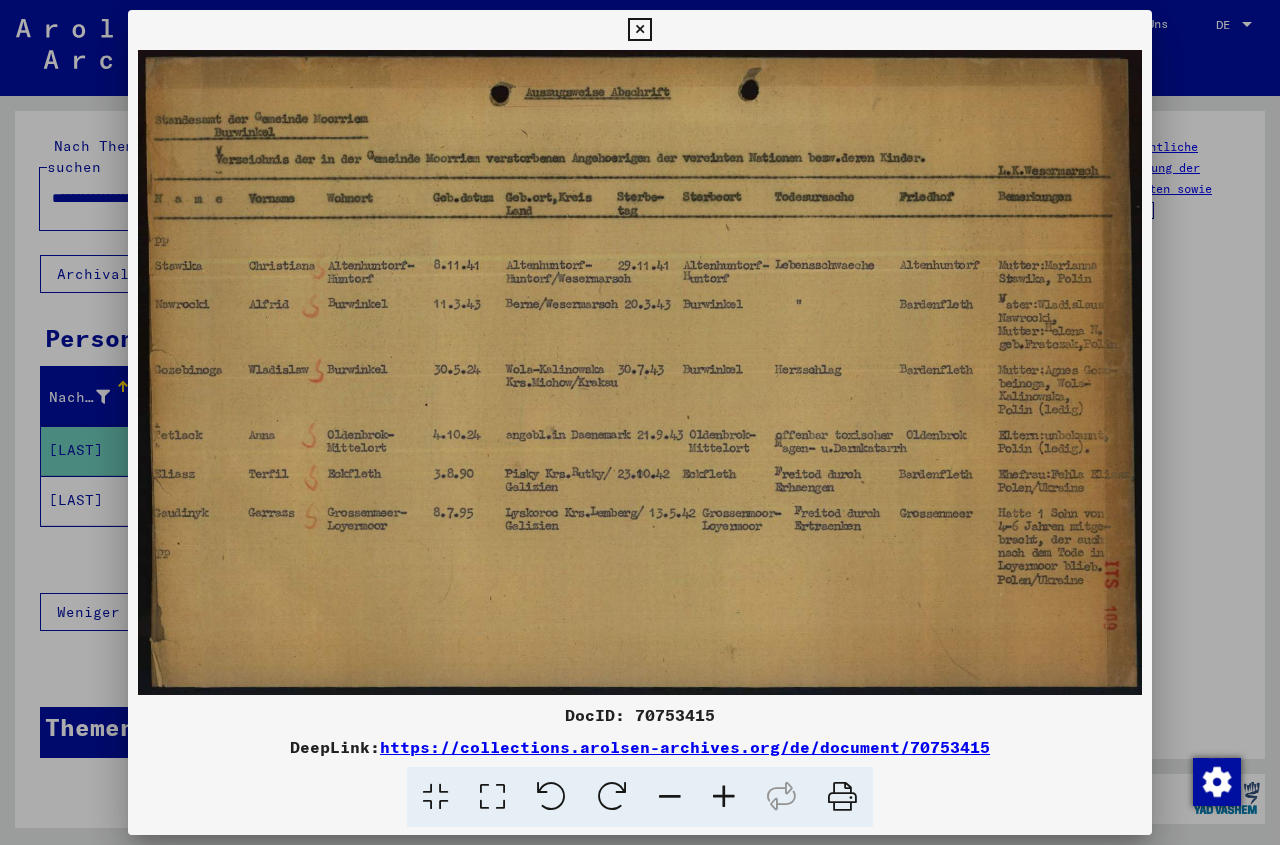 click at bounding box center (639, 30) 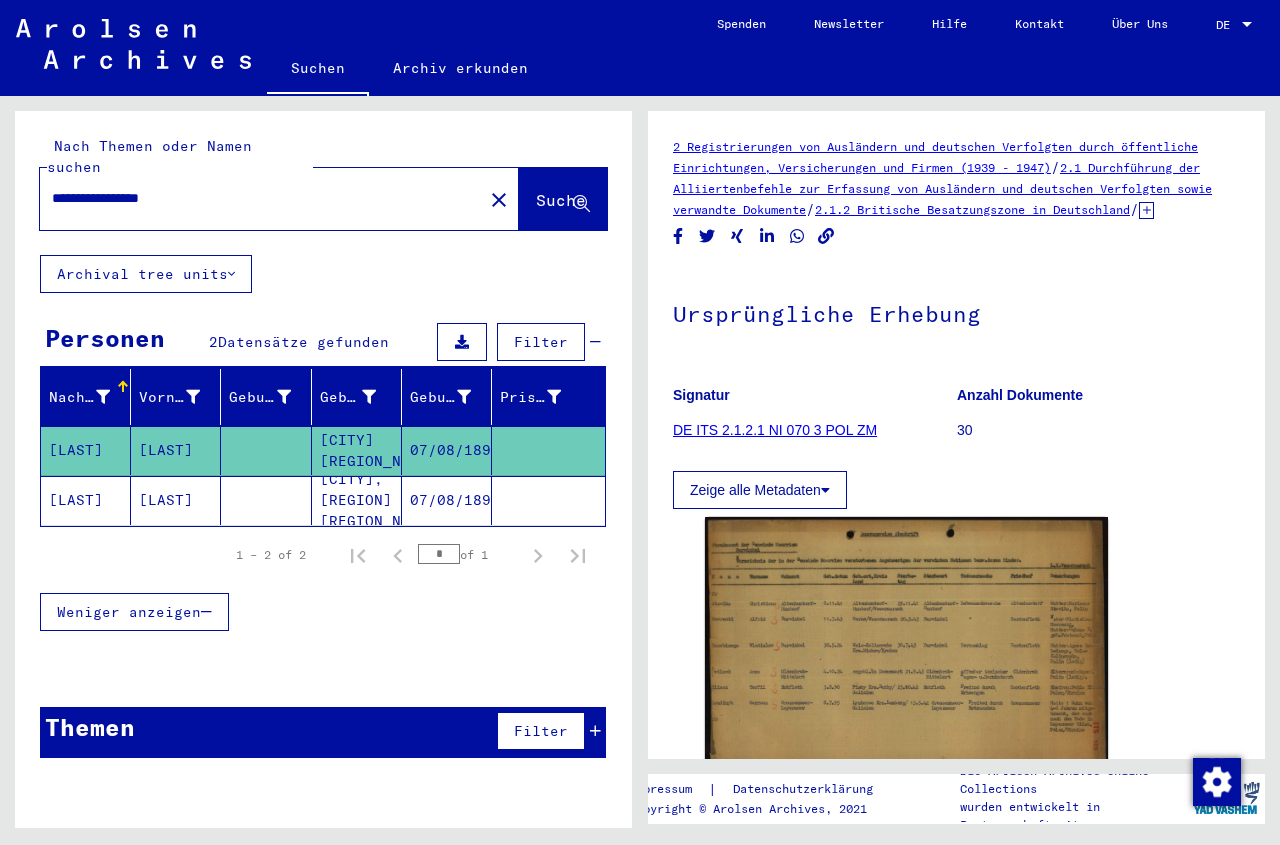 click 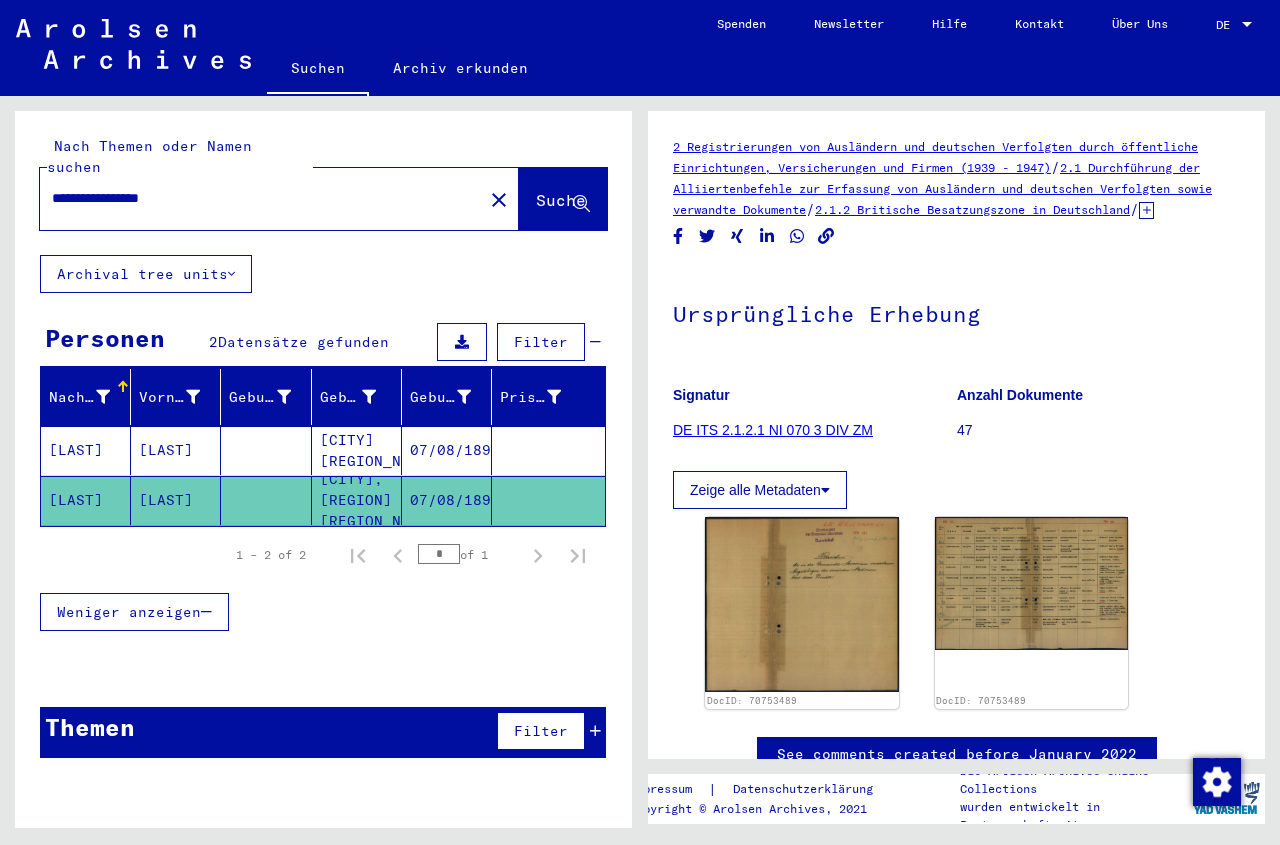 click on "**********" at bounding box center [261, 198] 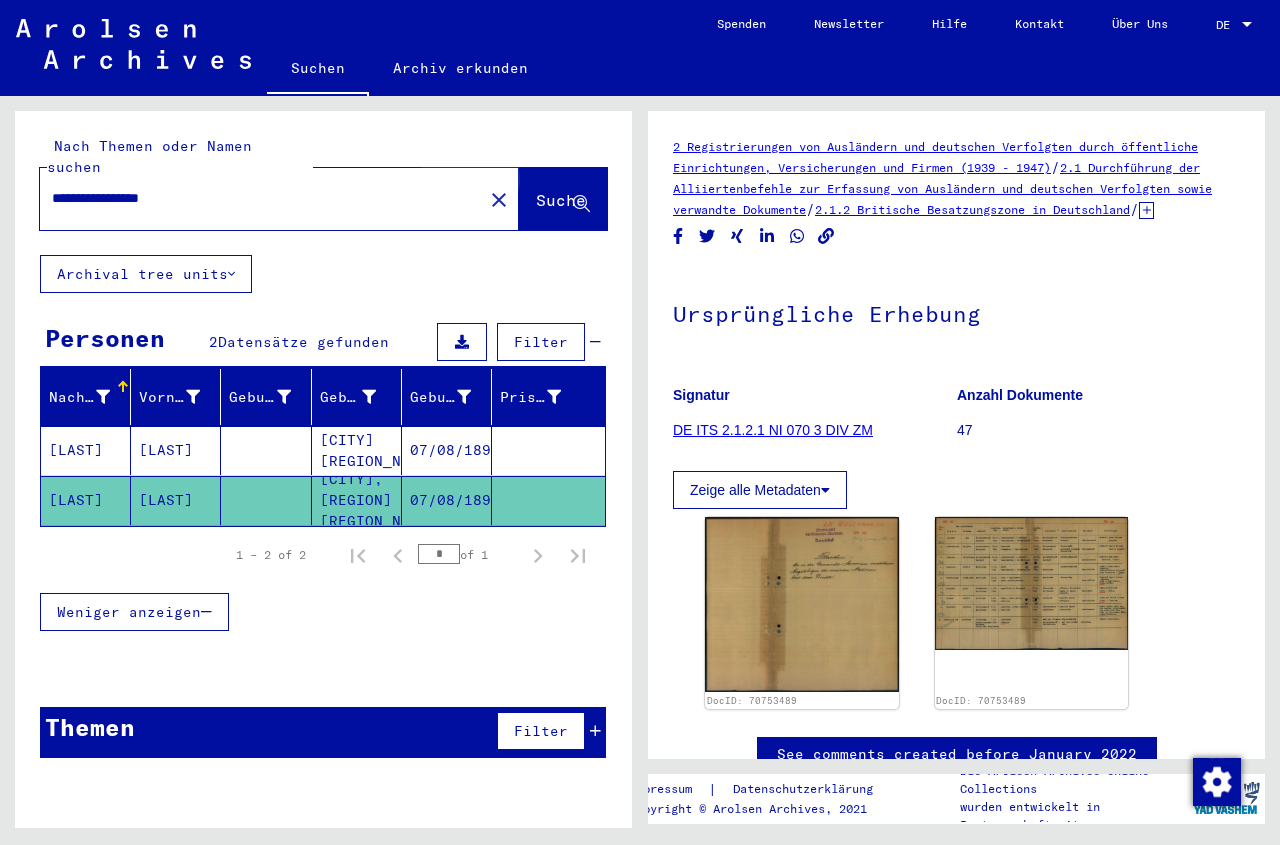 click on "Suche" 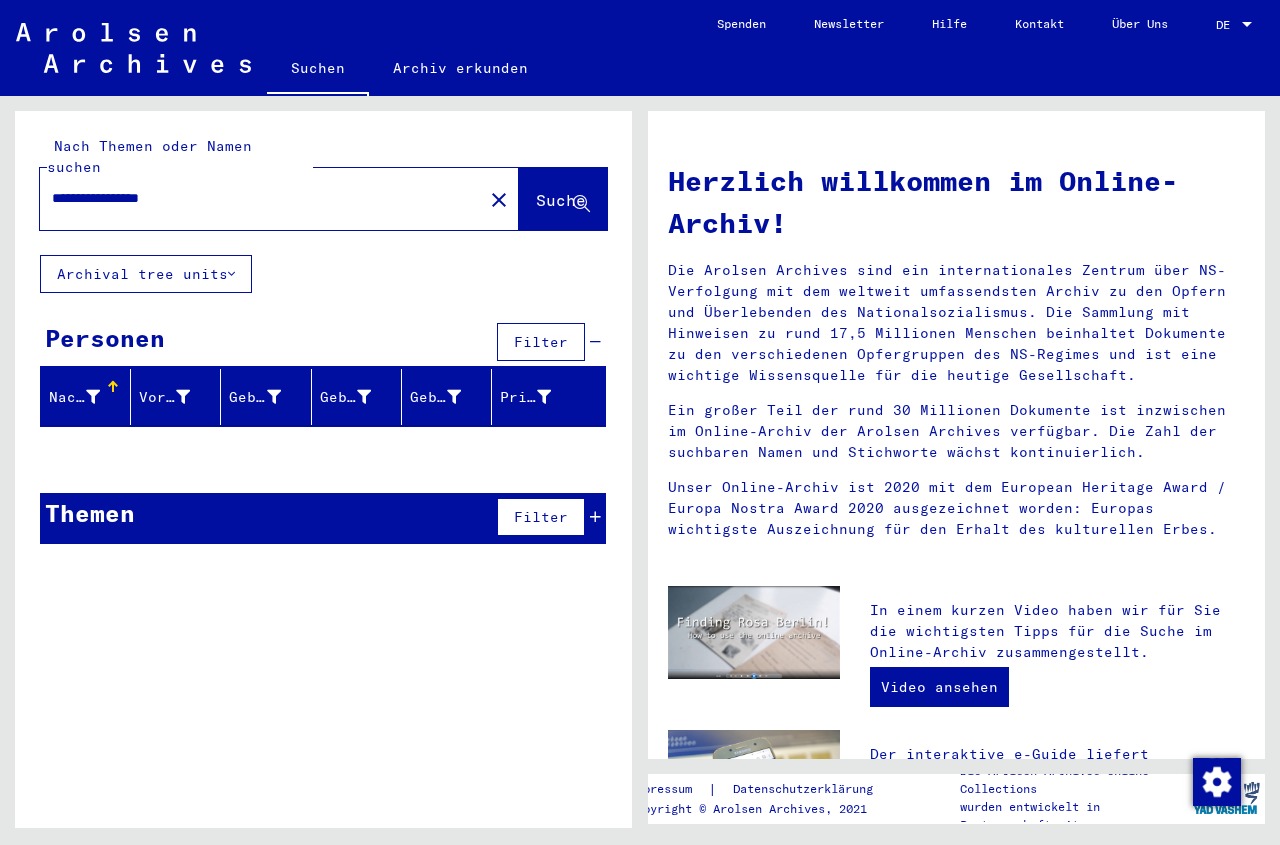 click on "**********" at bounding box center (255, 198) 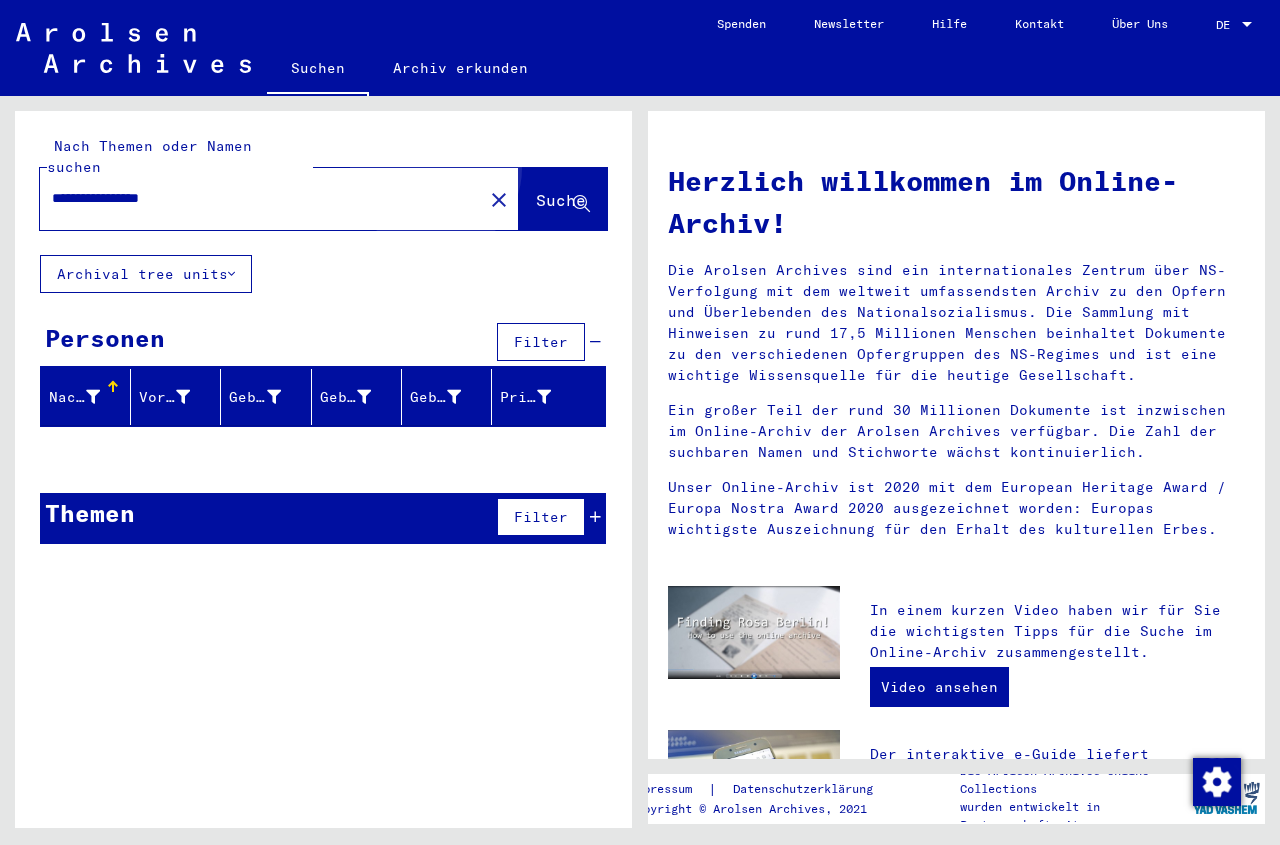 click on "Suche" 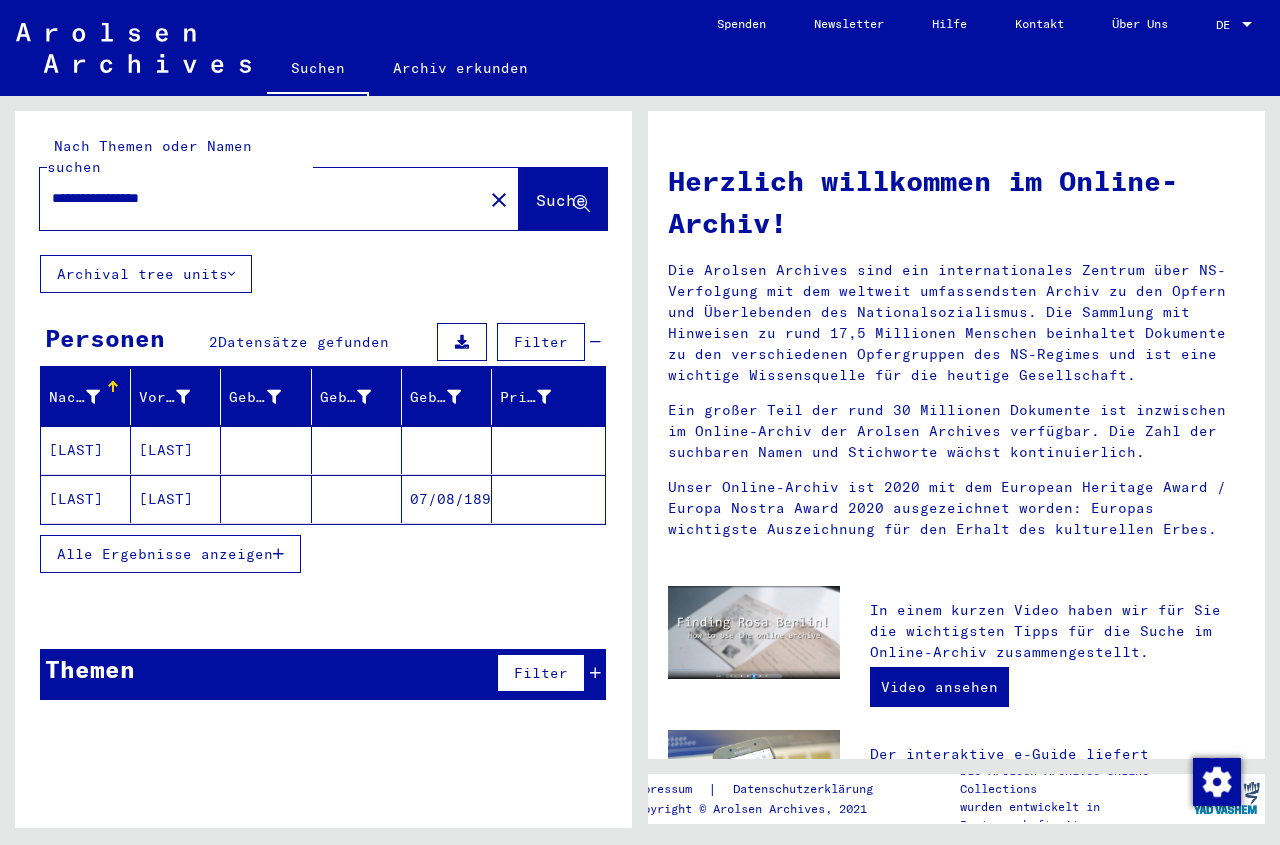 click 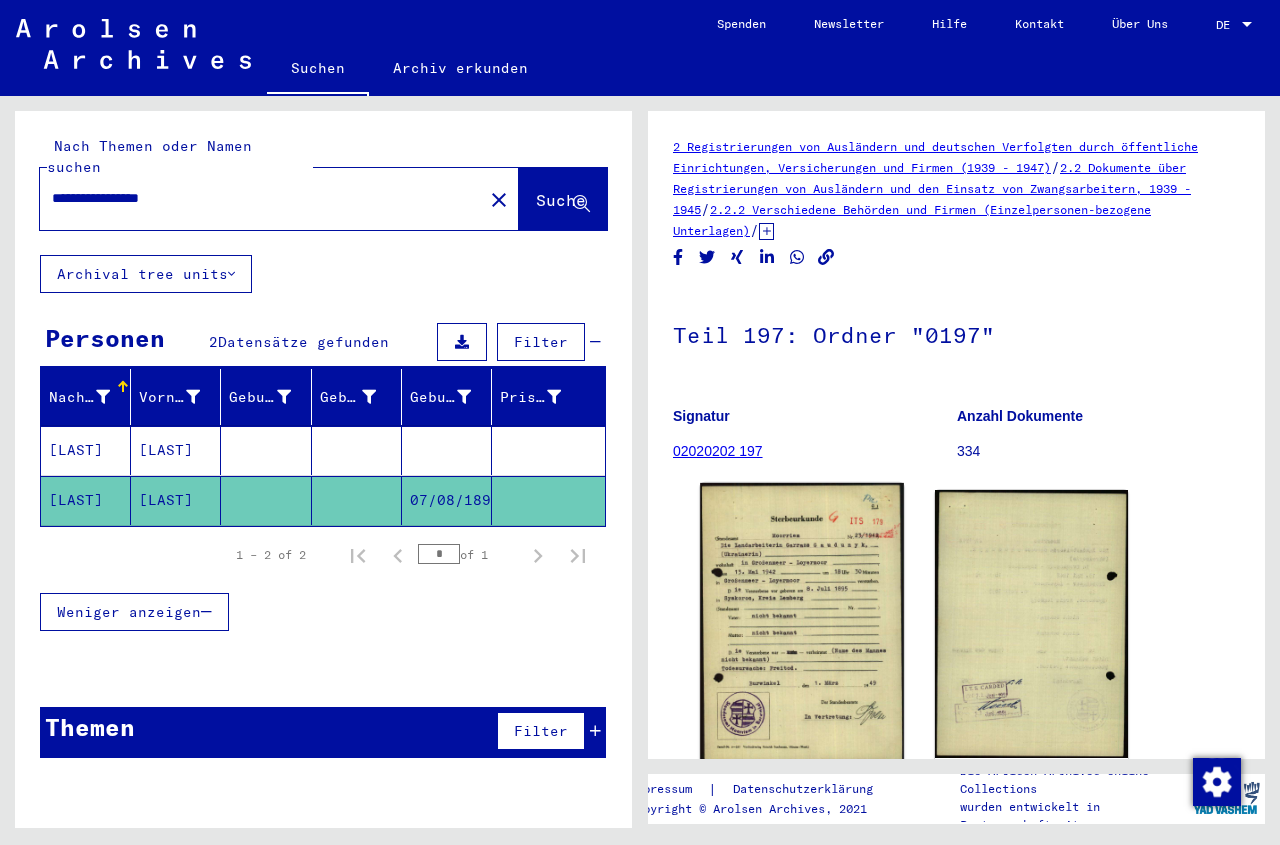 click 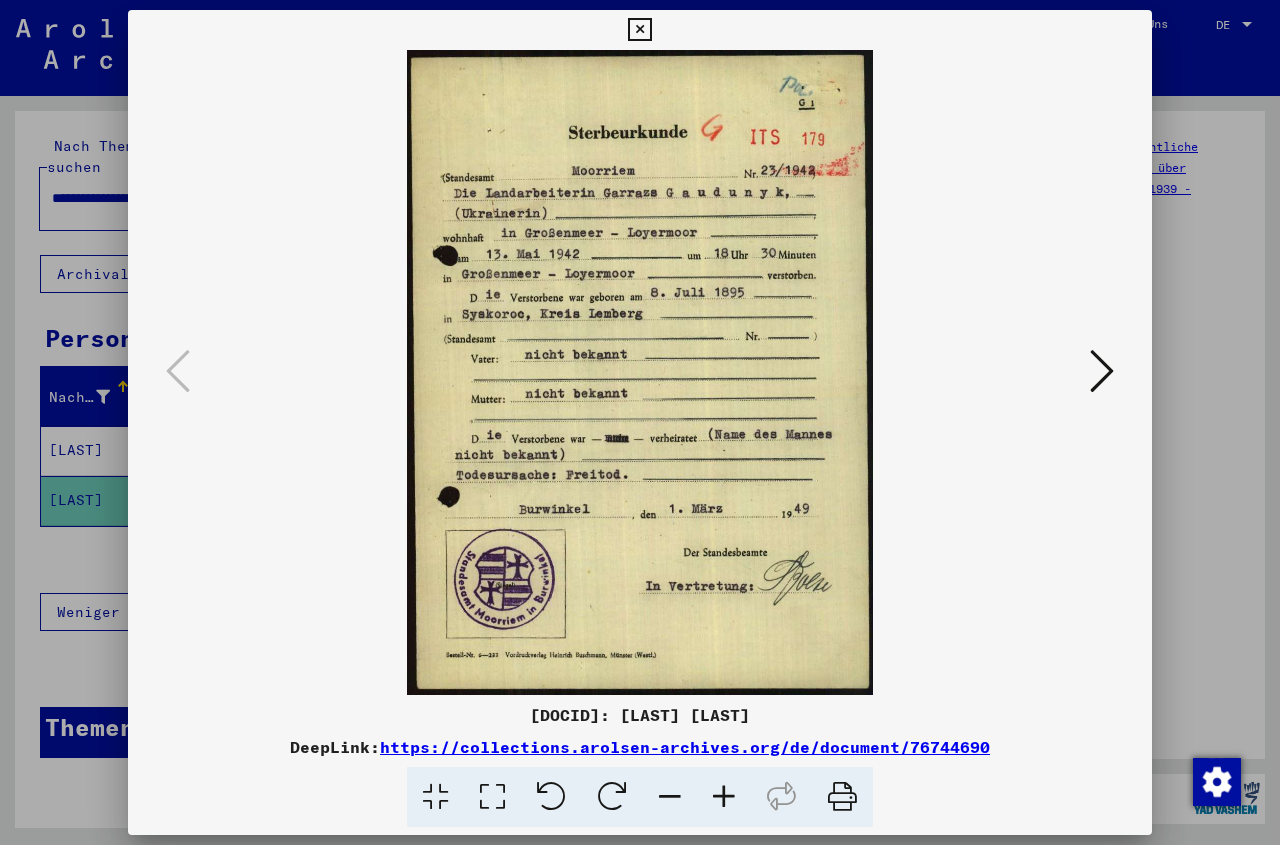 click at bounding box center (639, 30) 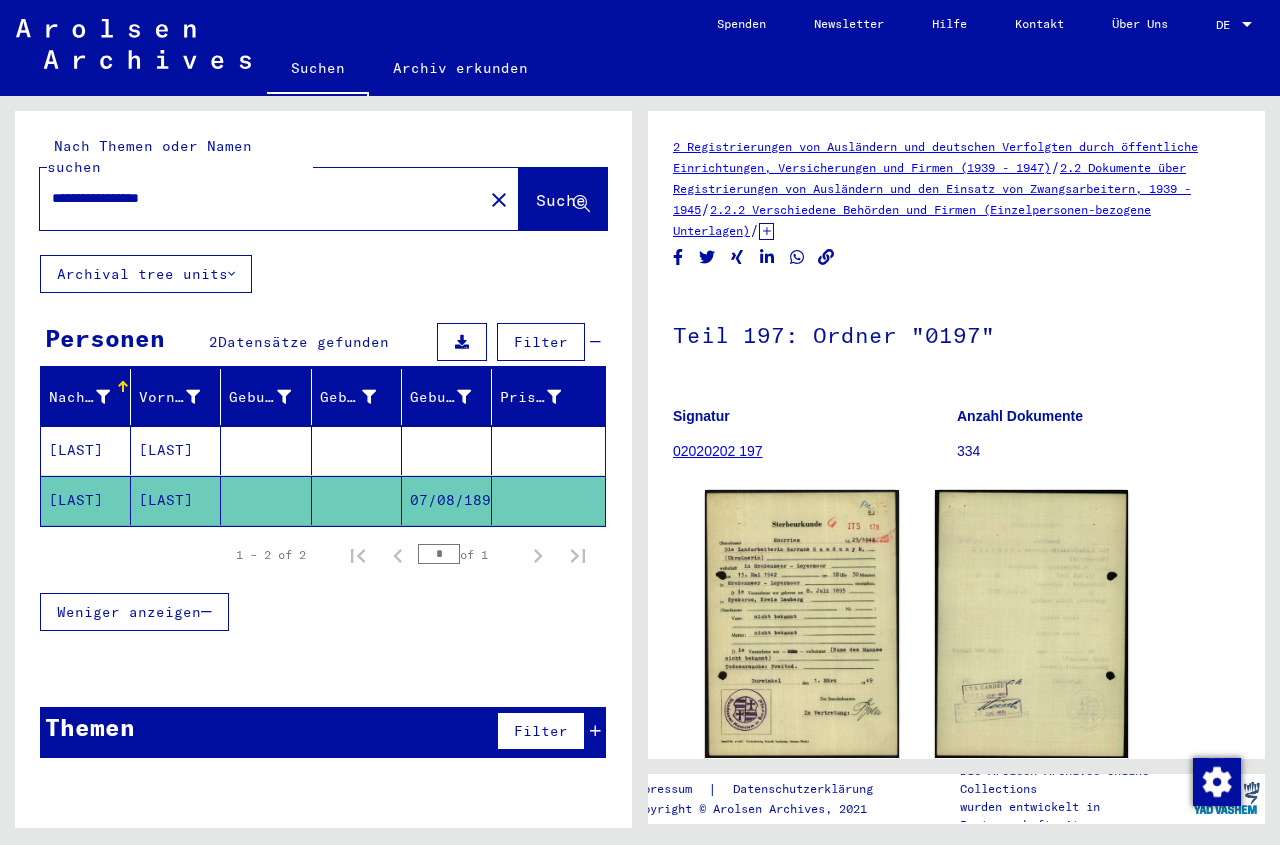 click on "**********" 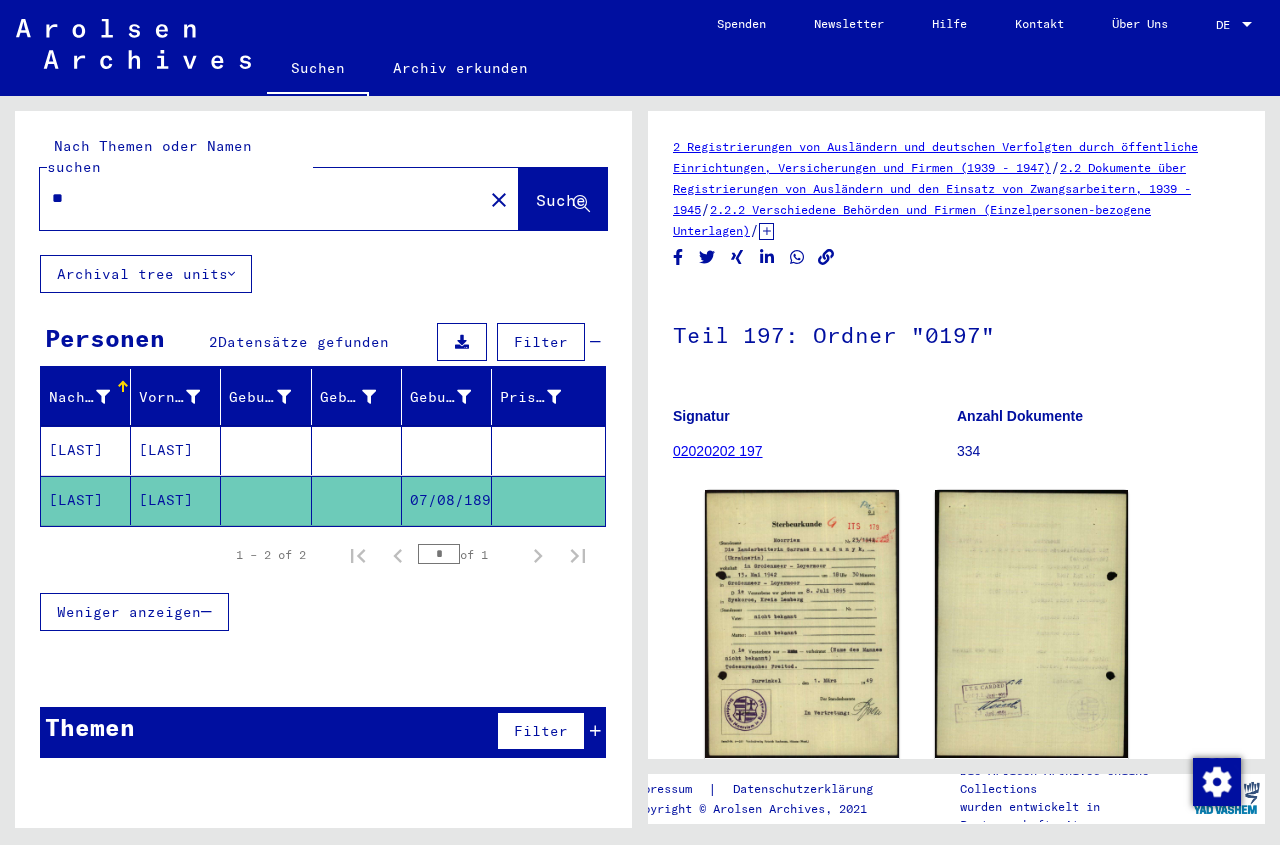 type on "*" 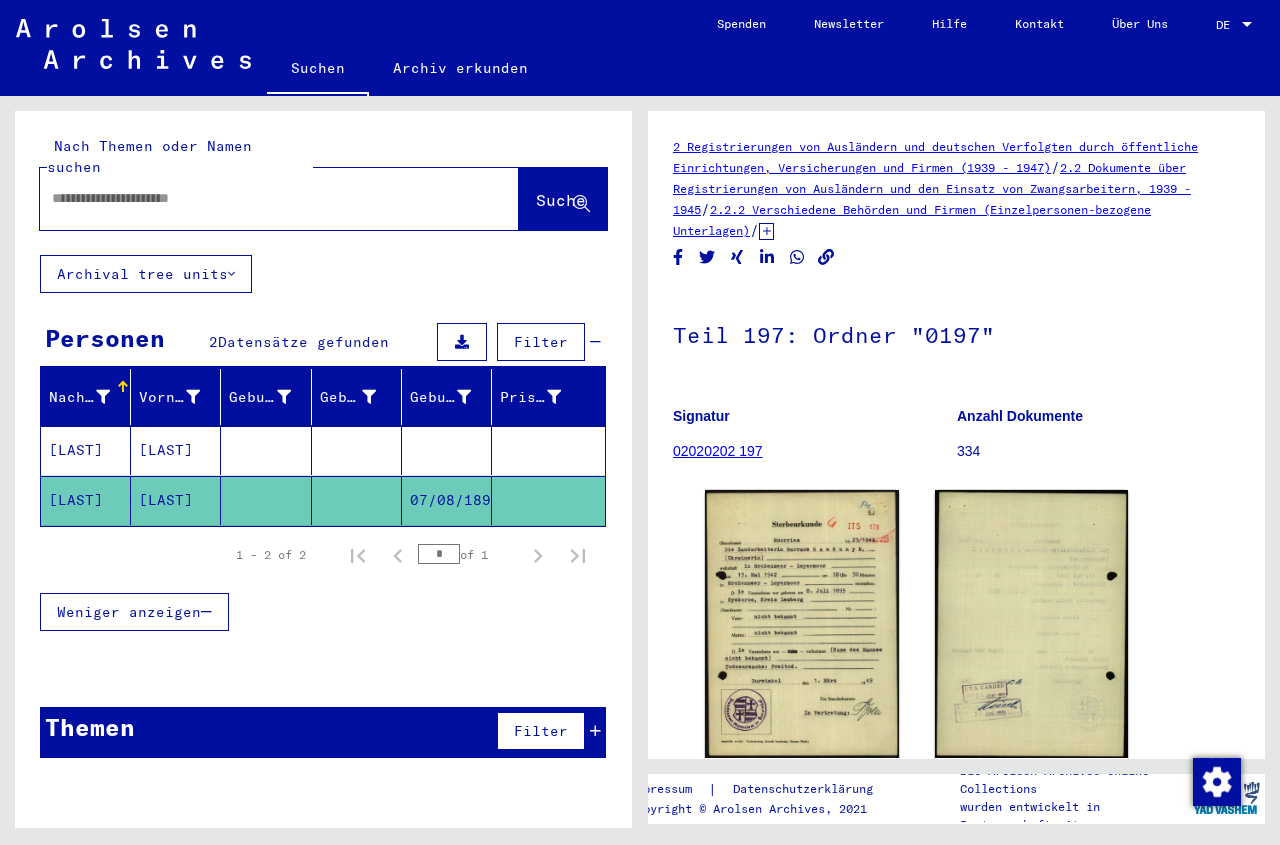 paste on "**********" 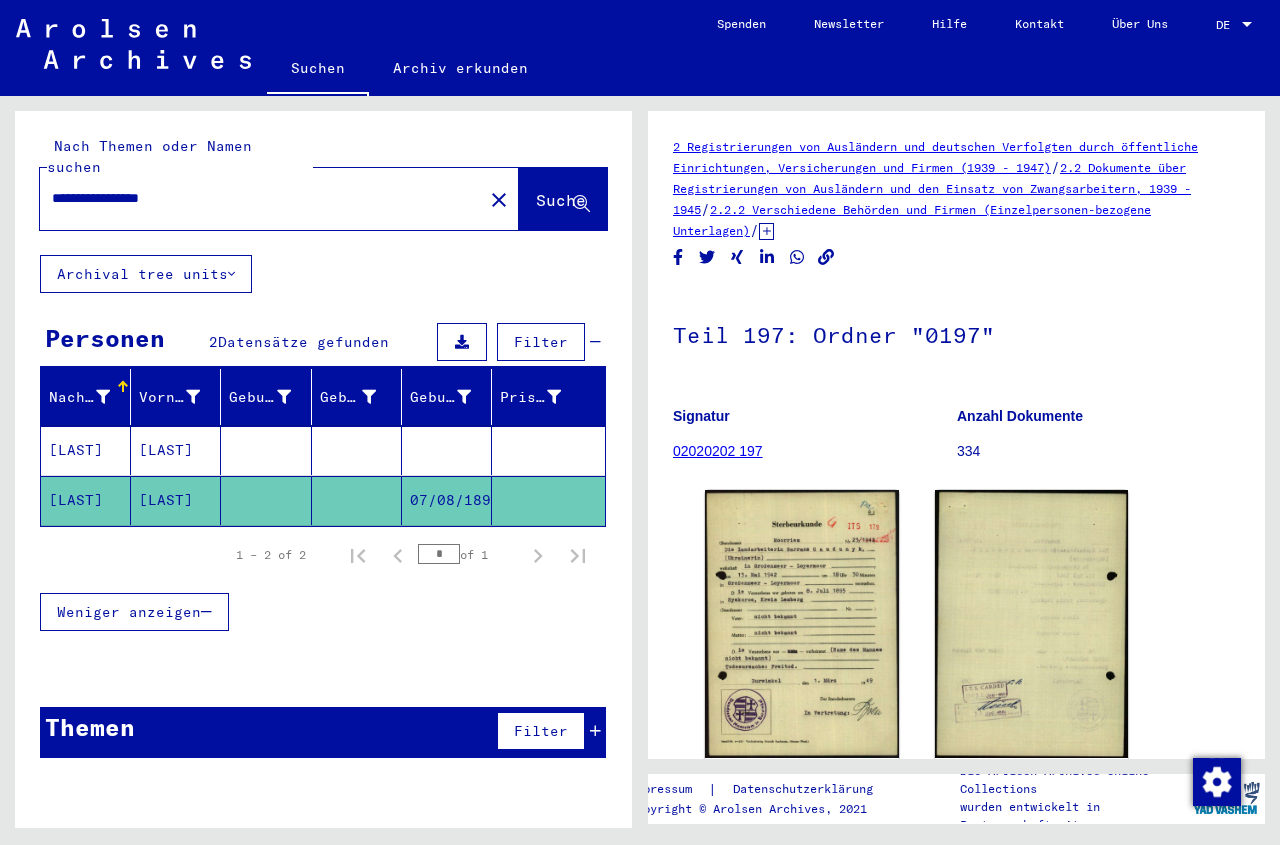 type on "**********" 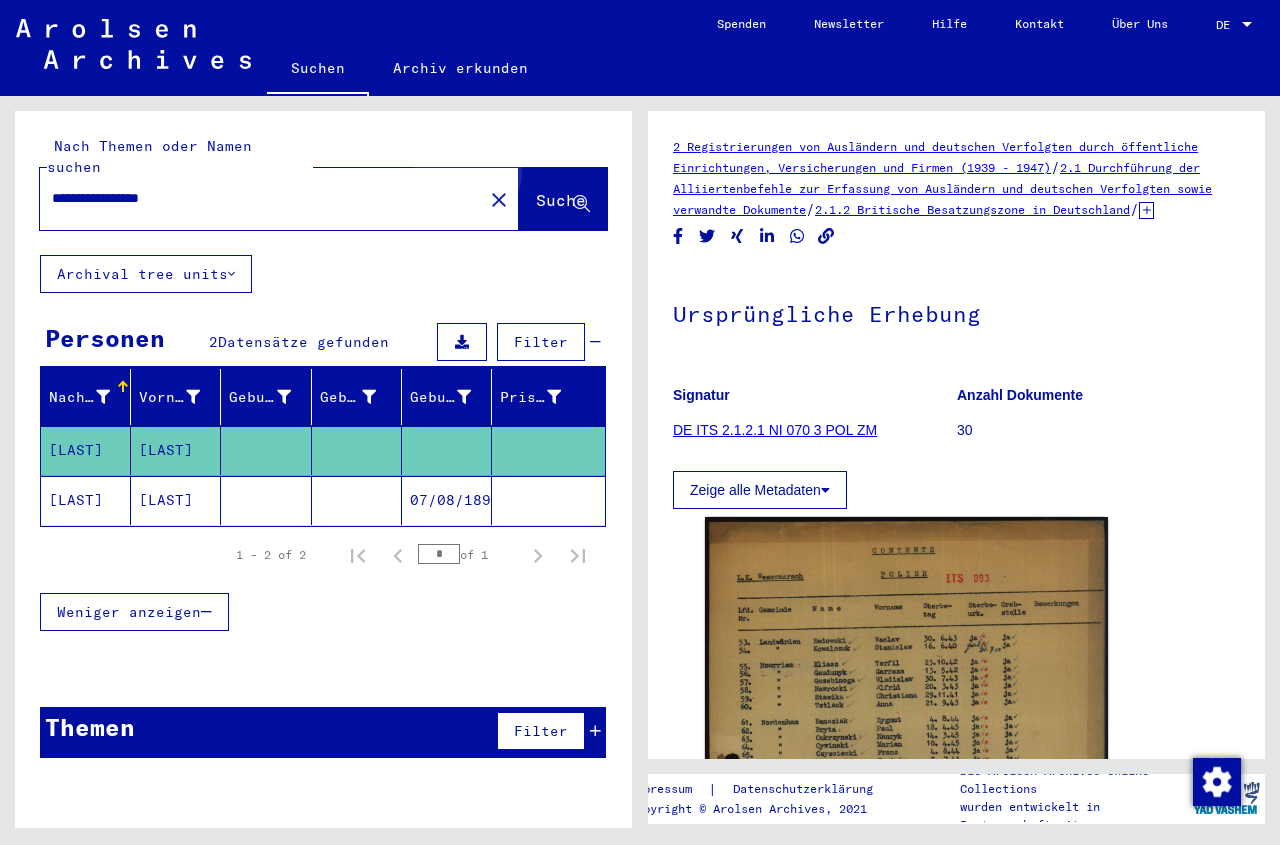 click on "Suche" 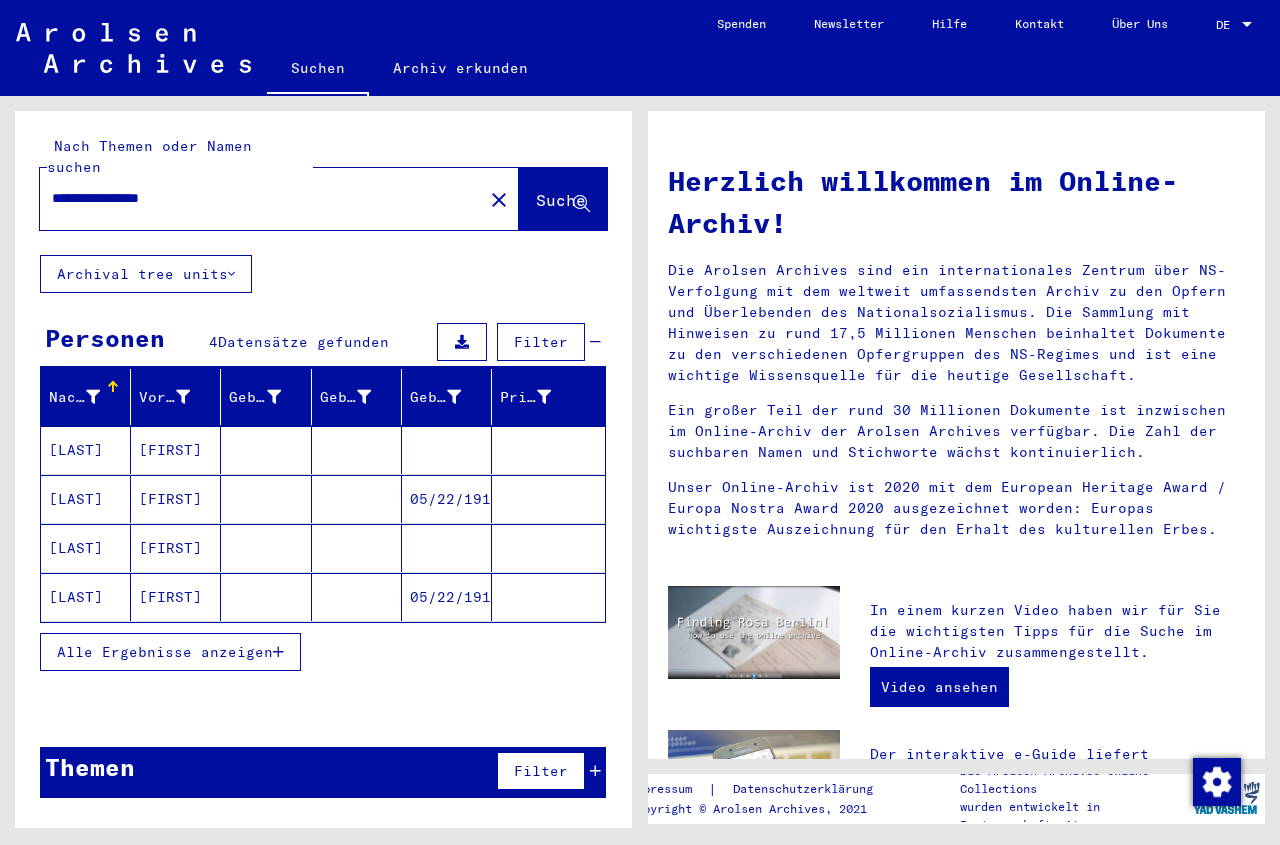 click at bounding box center (357, 499) 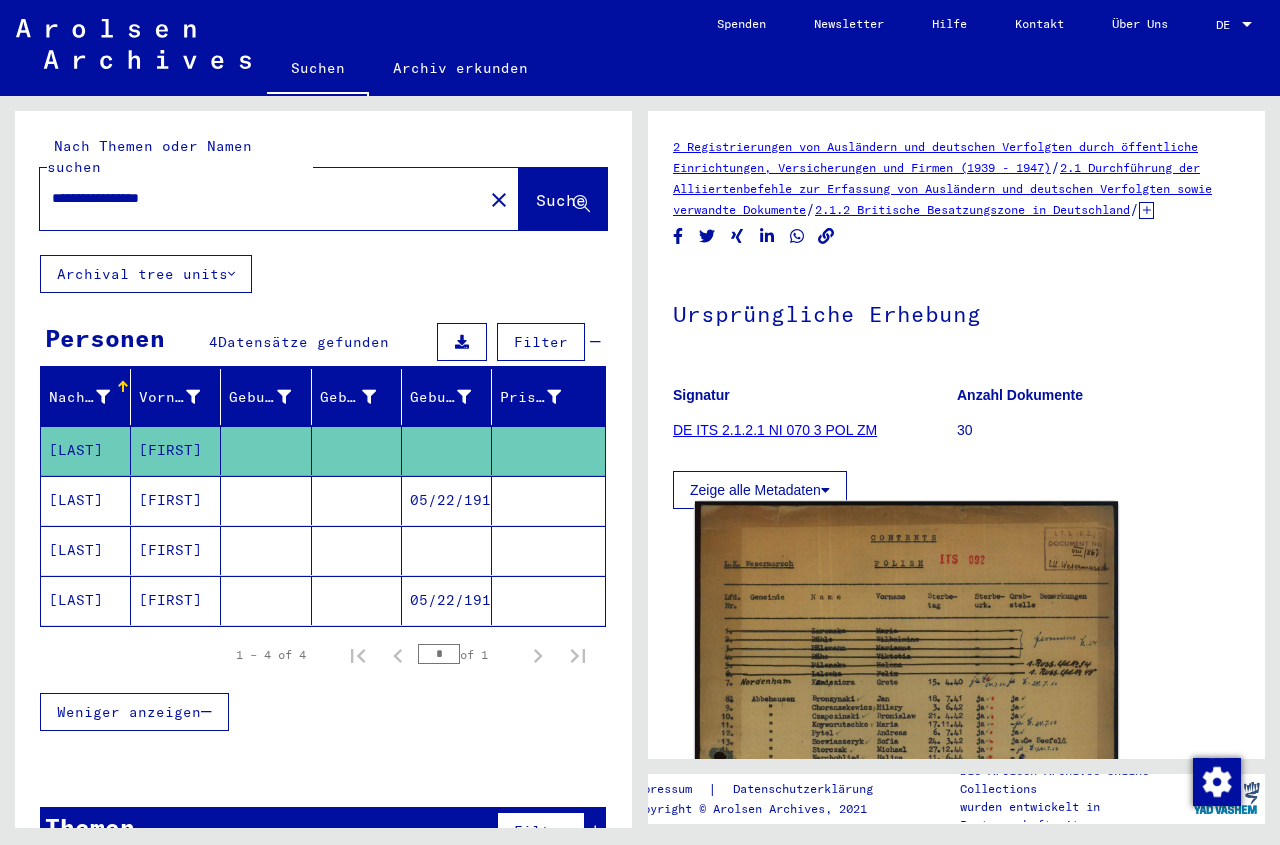click 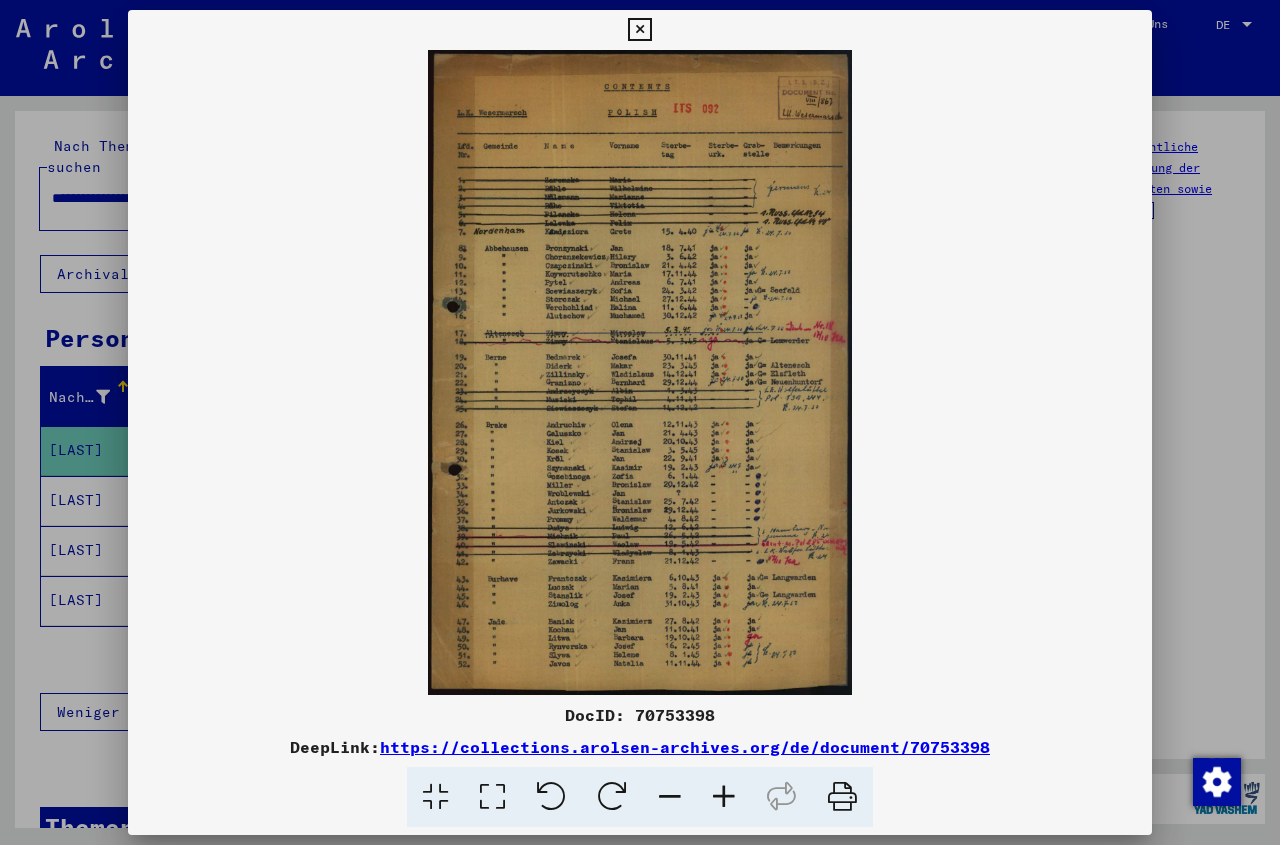 click at bounding box center (639, 30) 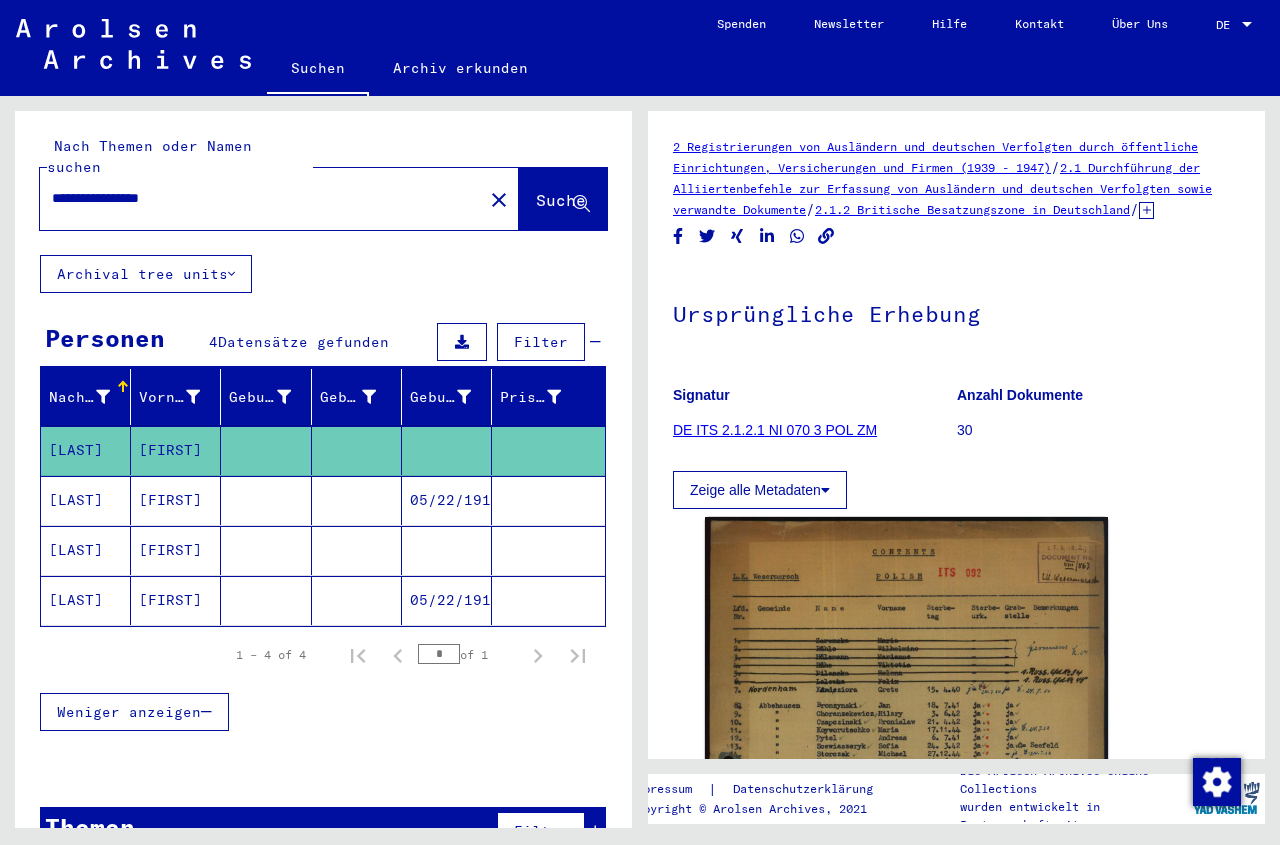 click on "05/22/1919" at bounding box center (447, 550) 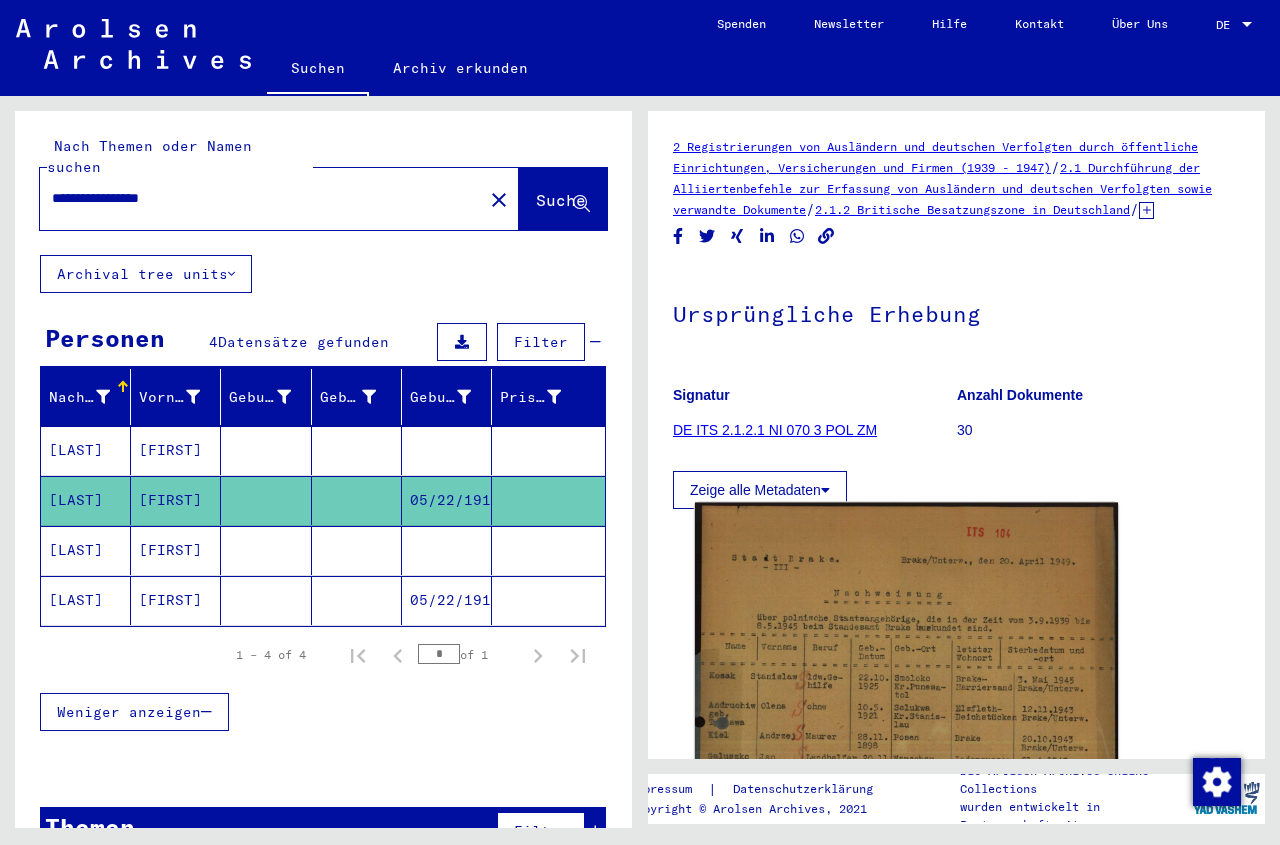 click 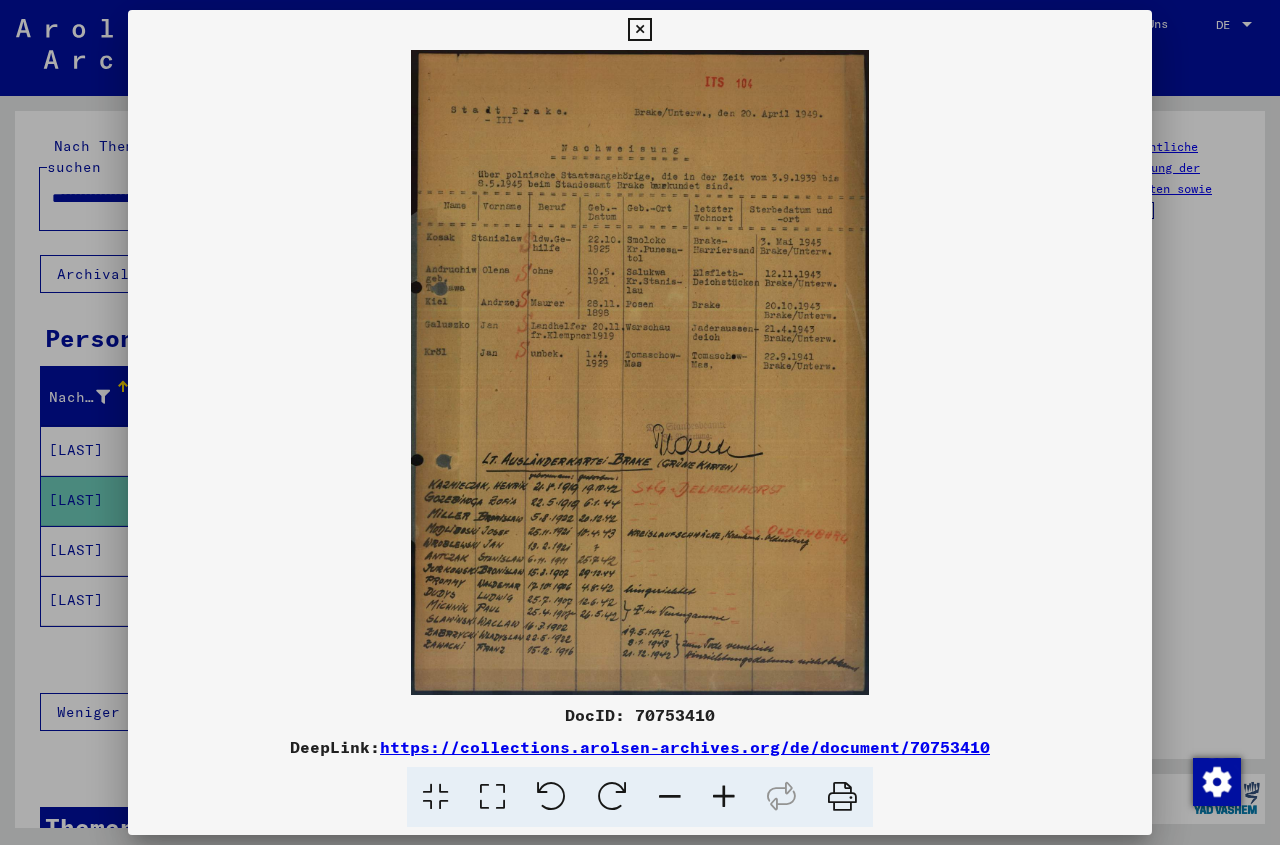 click at bounding box center (639, 30) 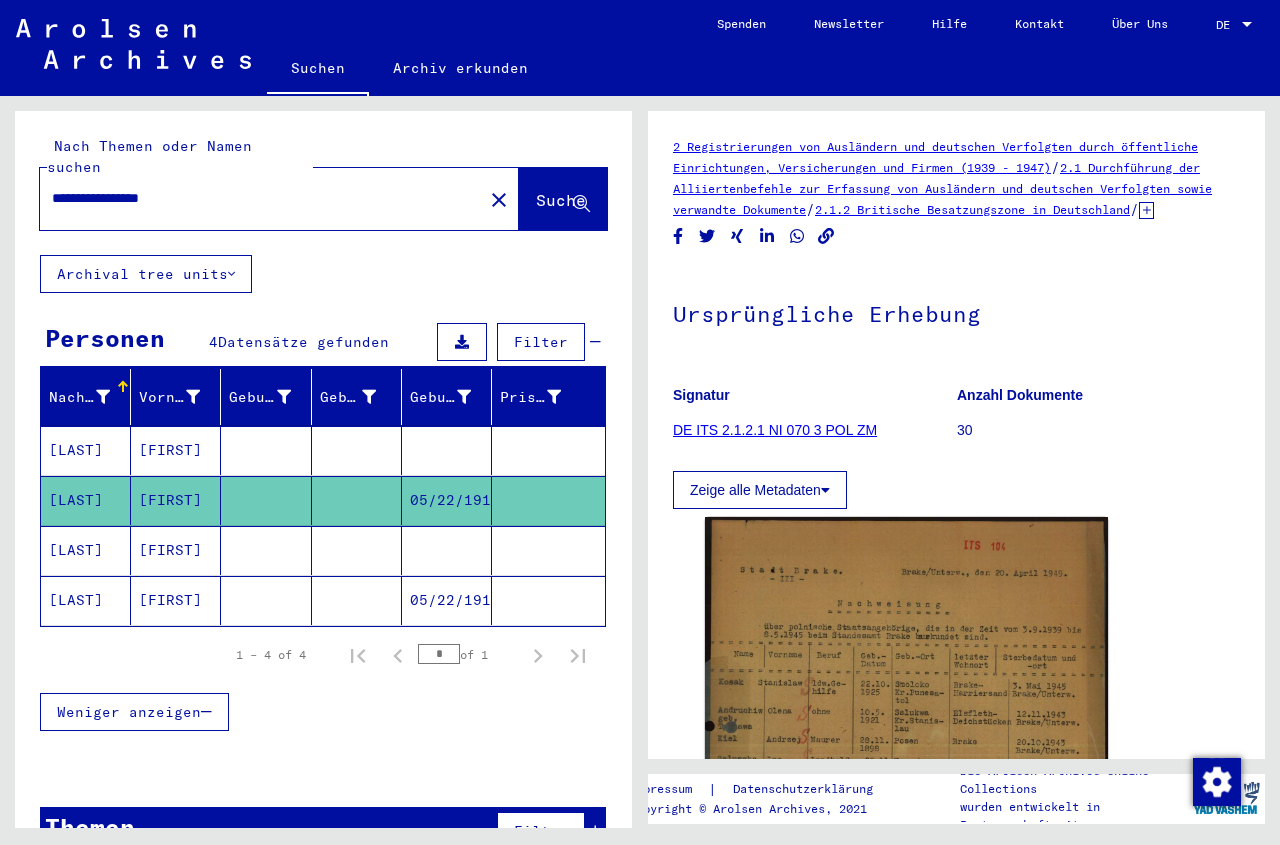 click at bounding box center [357, 600] 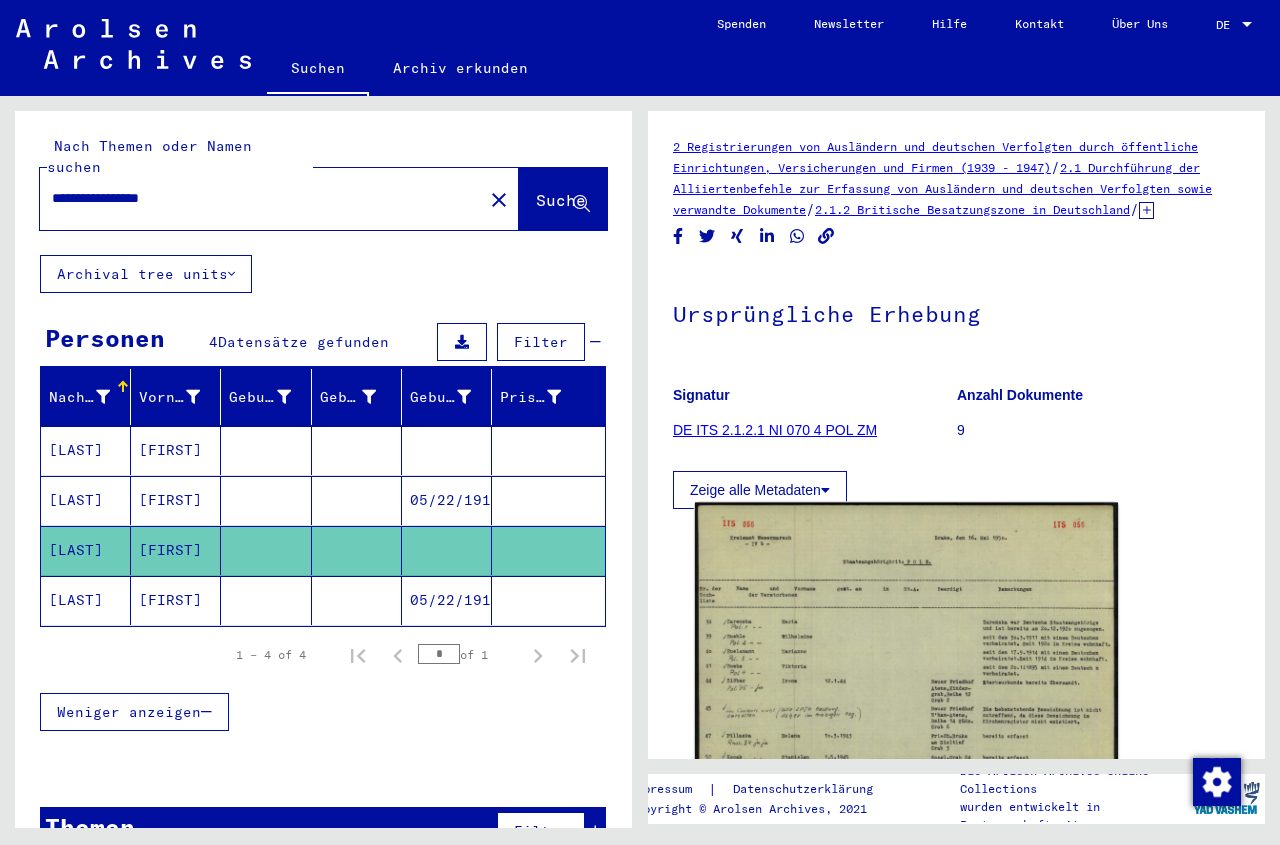 click 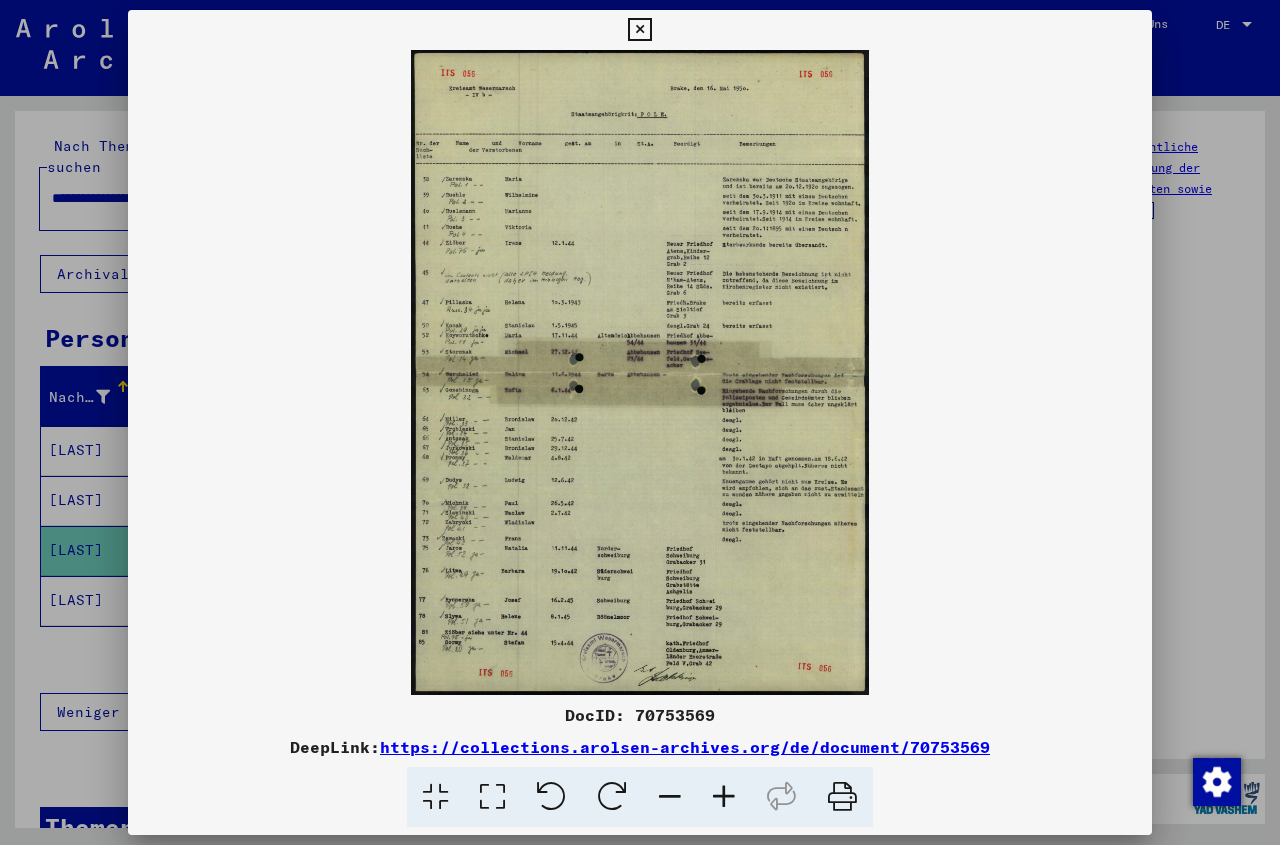 click at bounding box center (639, 30) 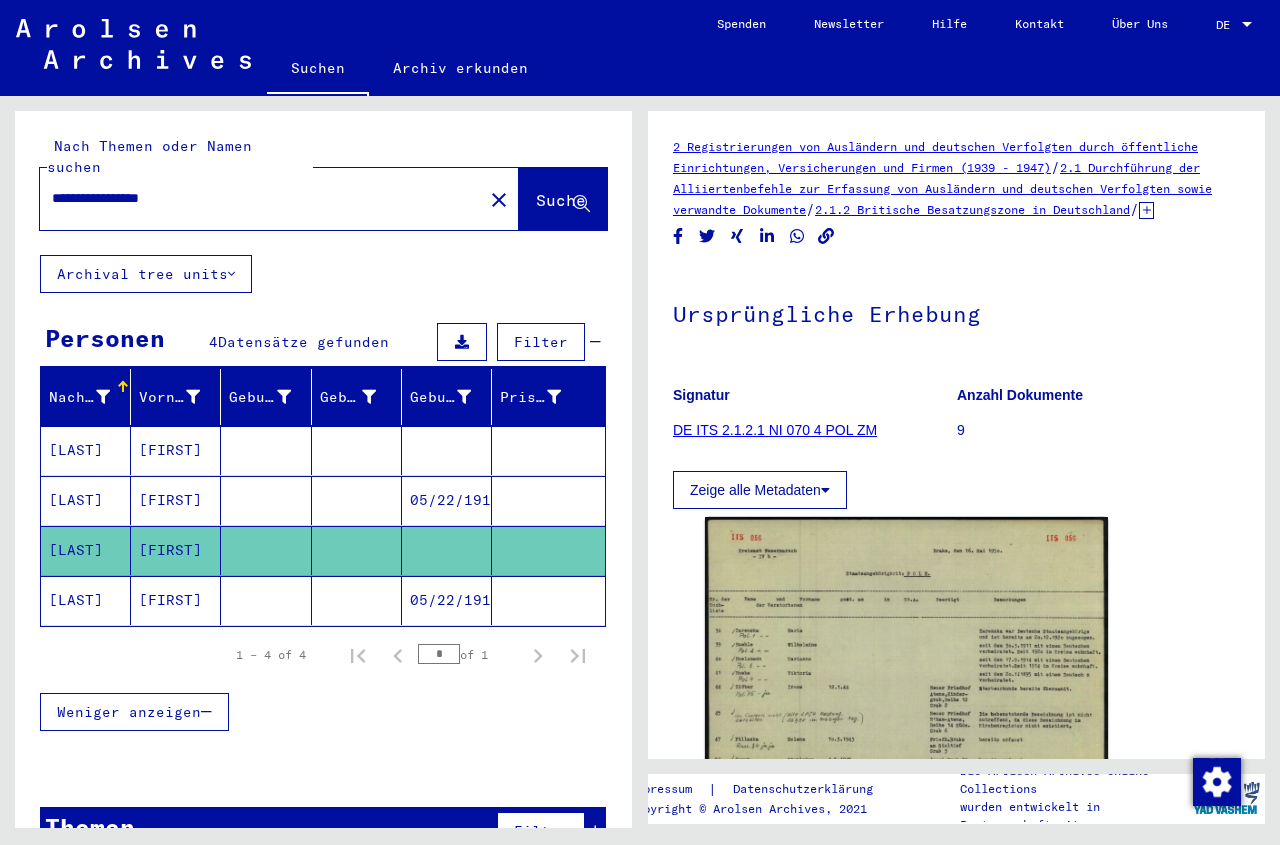 click 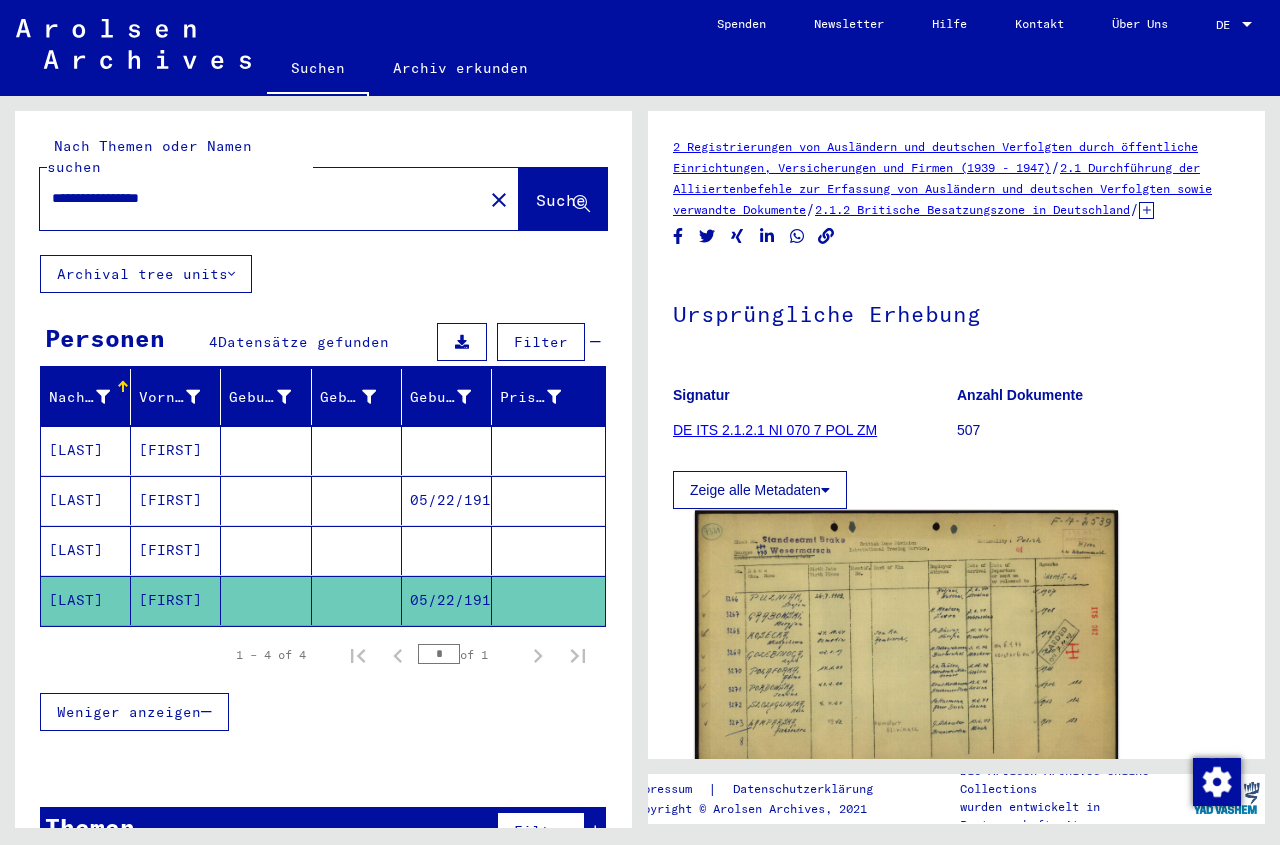 click 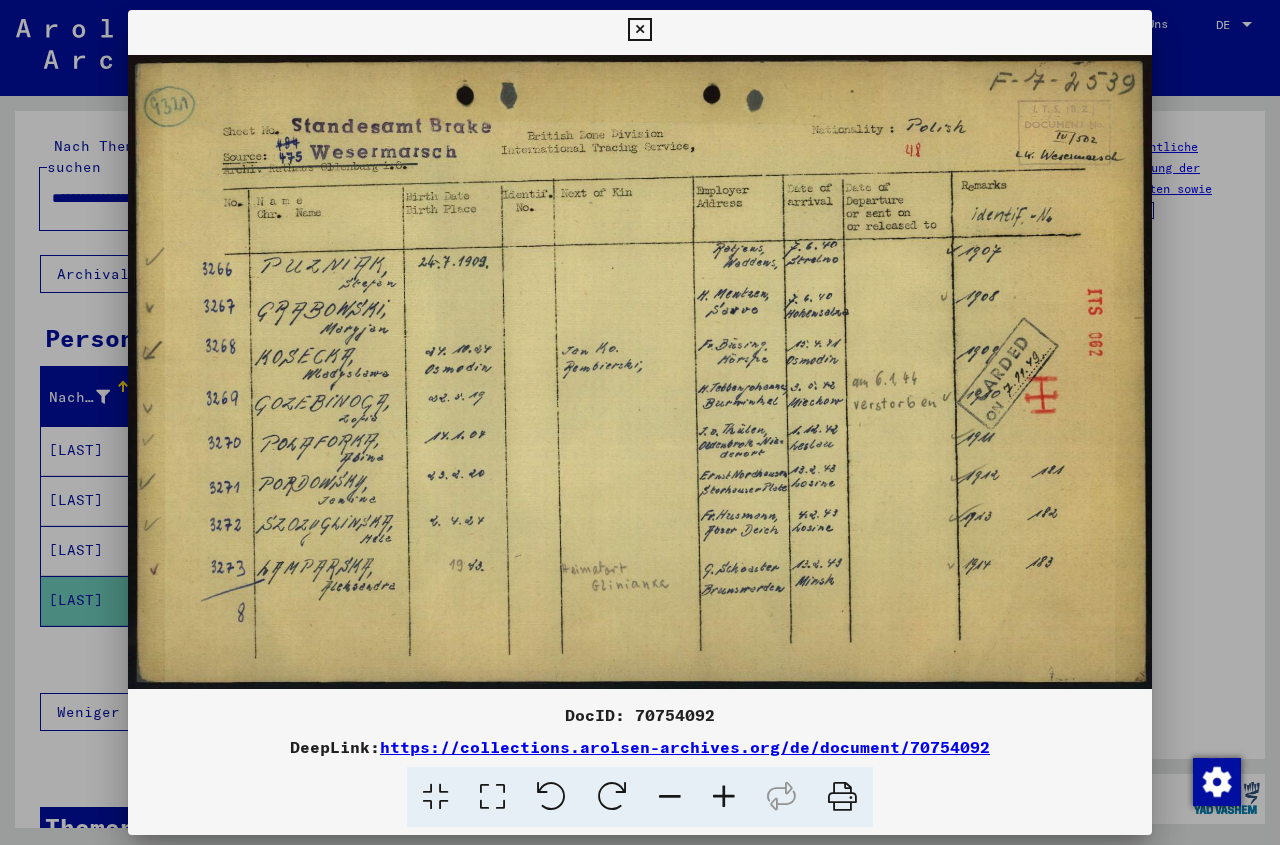 click at bounding box center (724, 797) 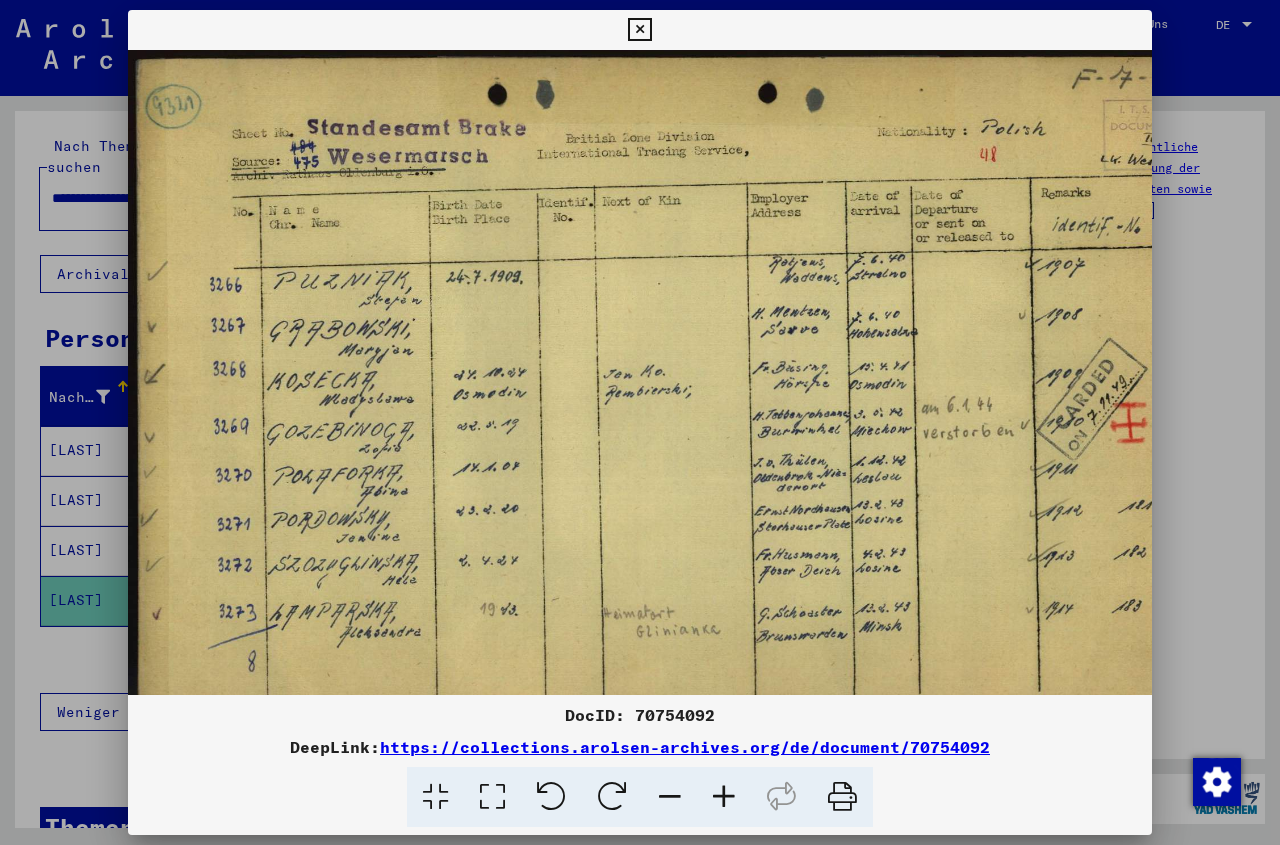 click at bounding box center (724, 797) 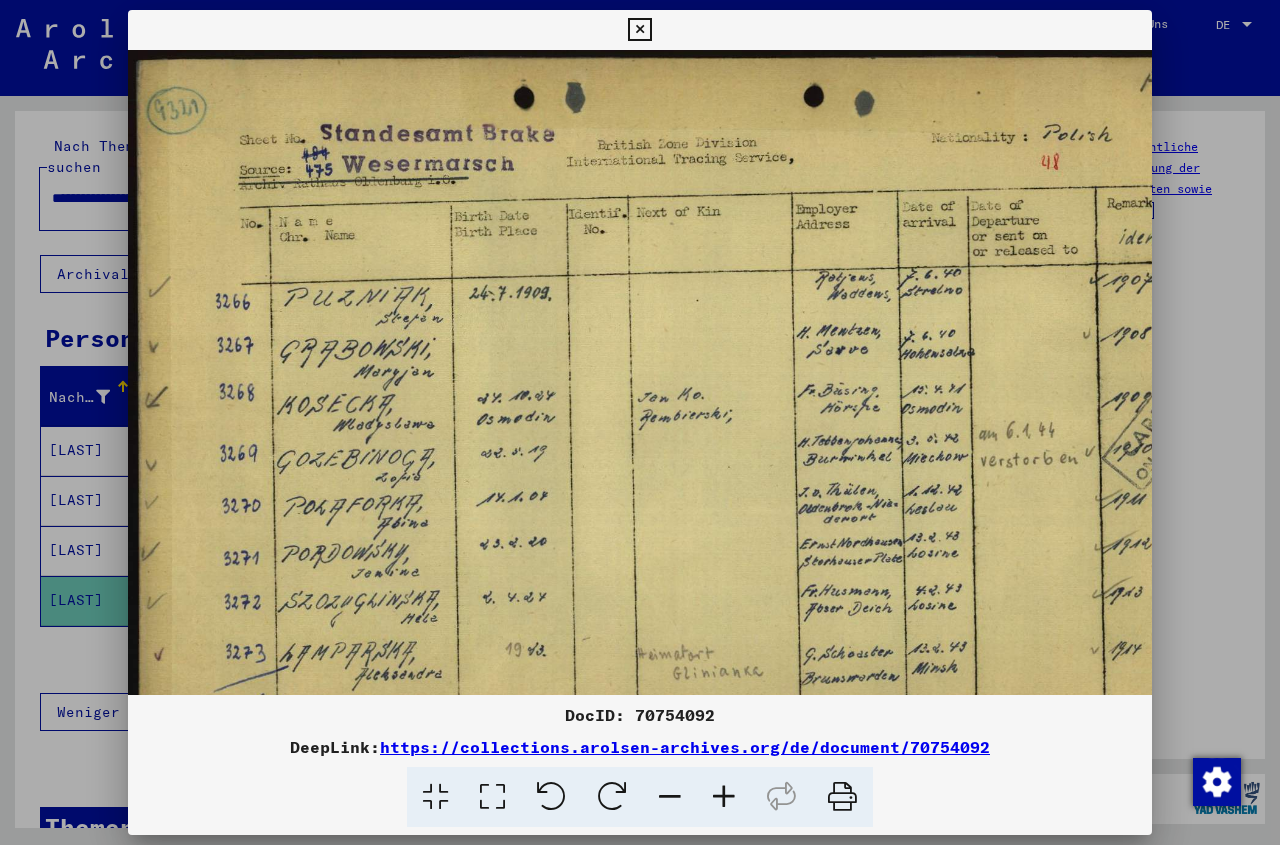 click at bounding box center [724, 797] 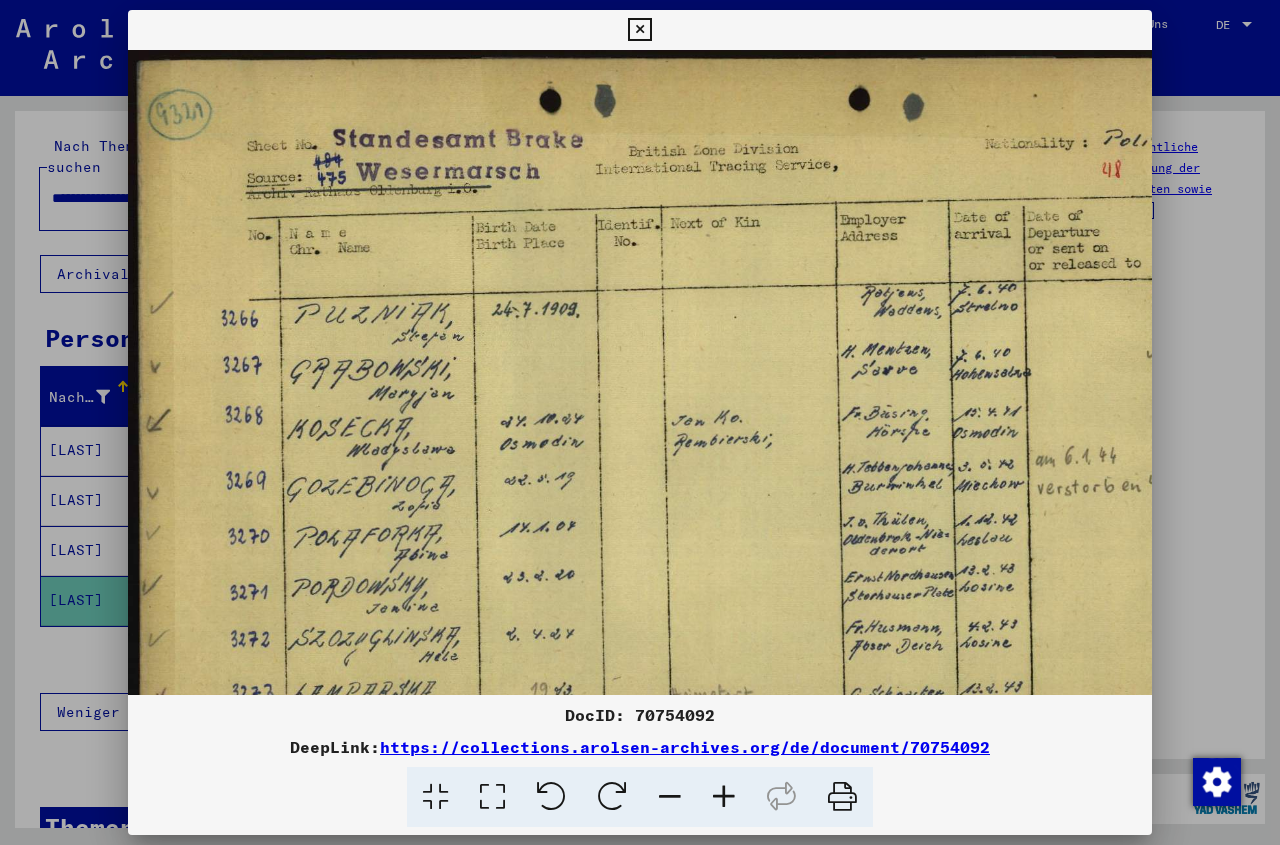 click at bounding box center [724, 797] 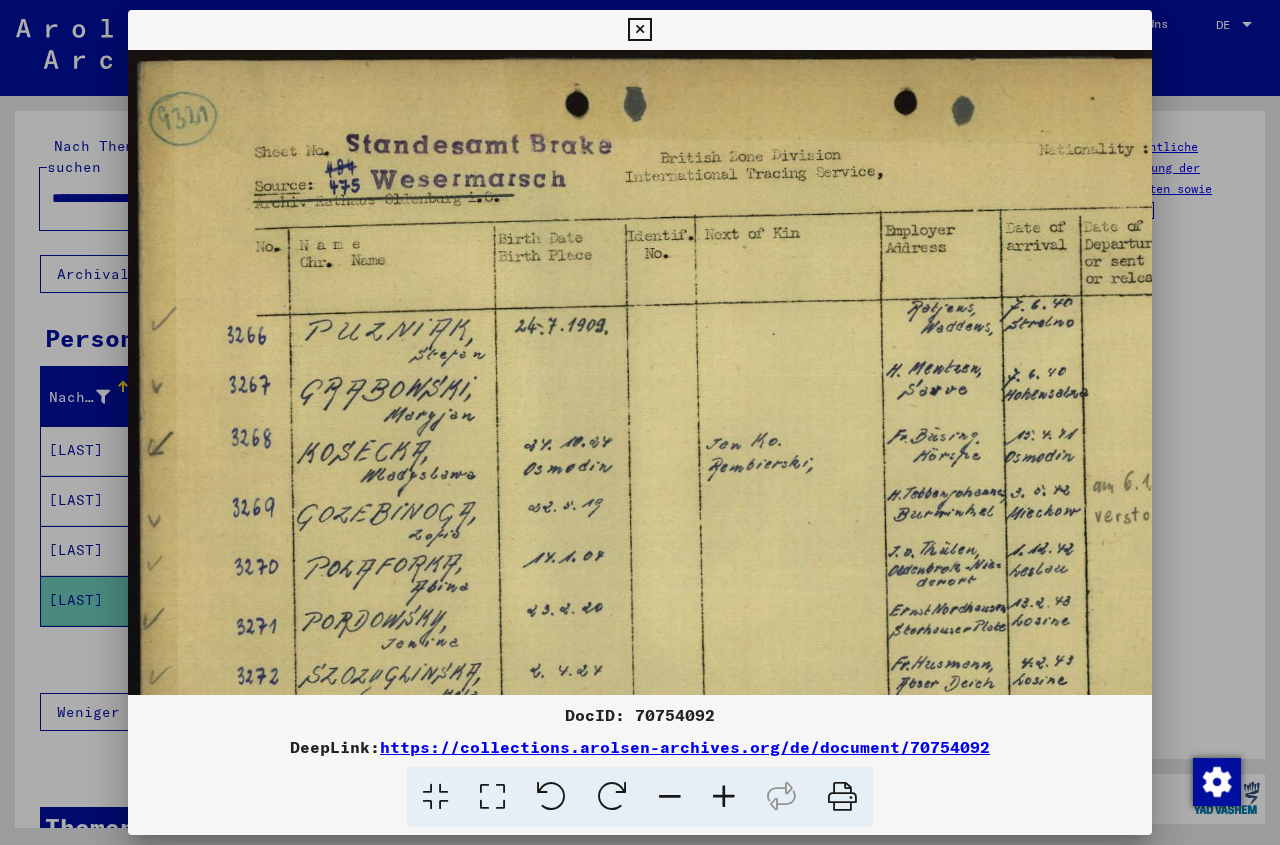 click at bounding box center [724, 797] 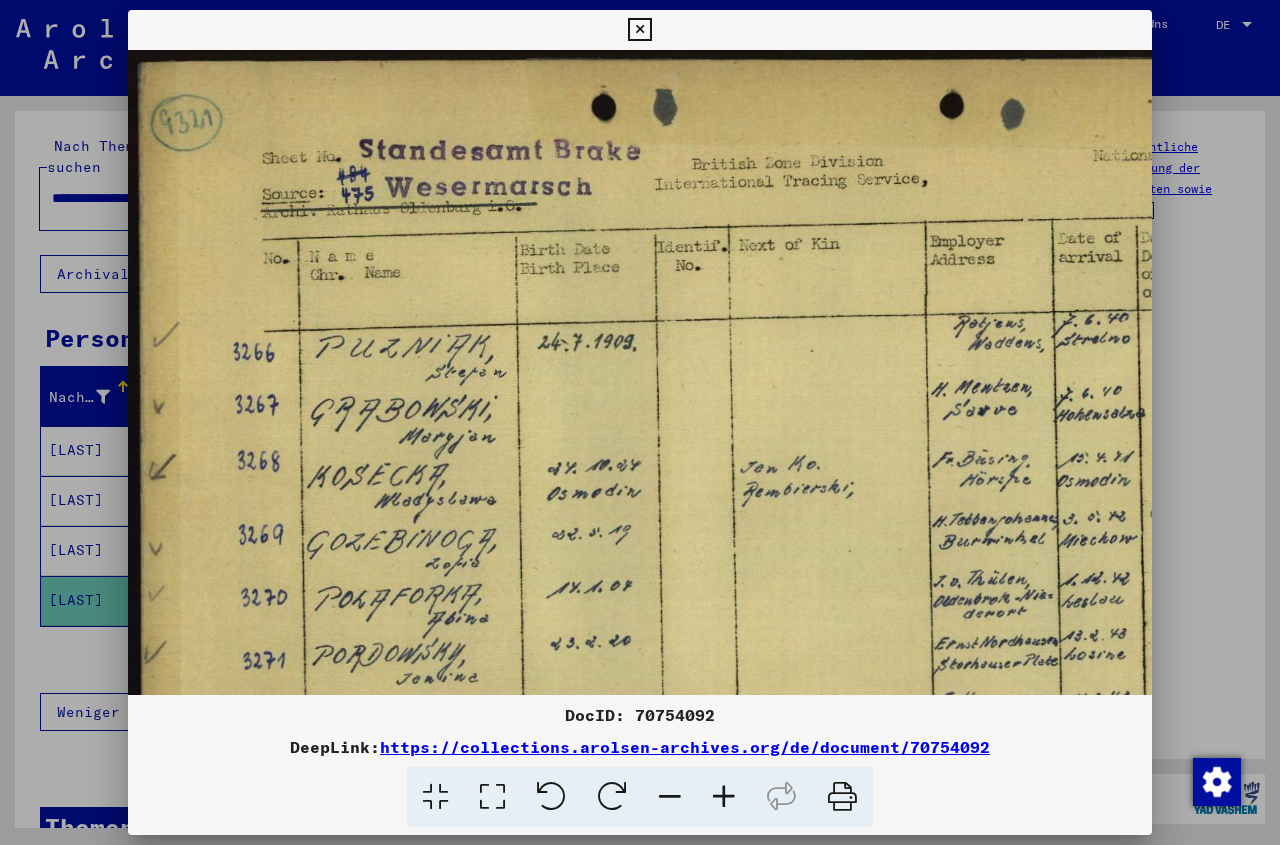 click at bounding box center (724, 797) 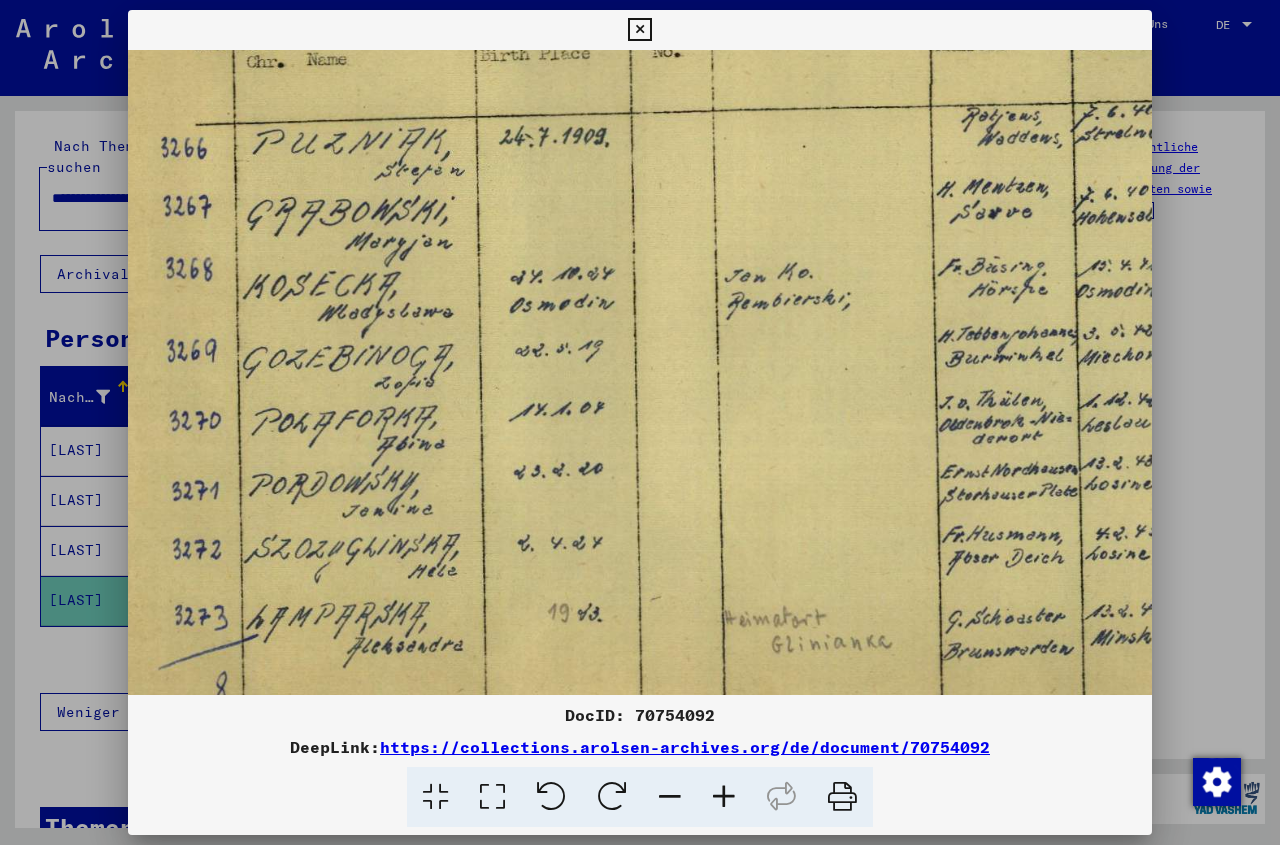 scroll, scrollTop: 239, scrollLeft: 84, axis: both 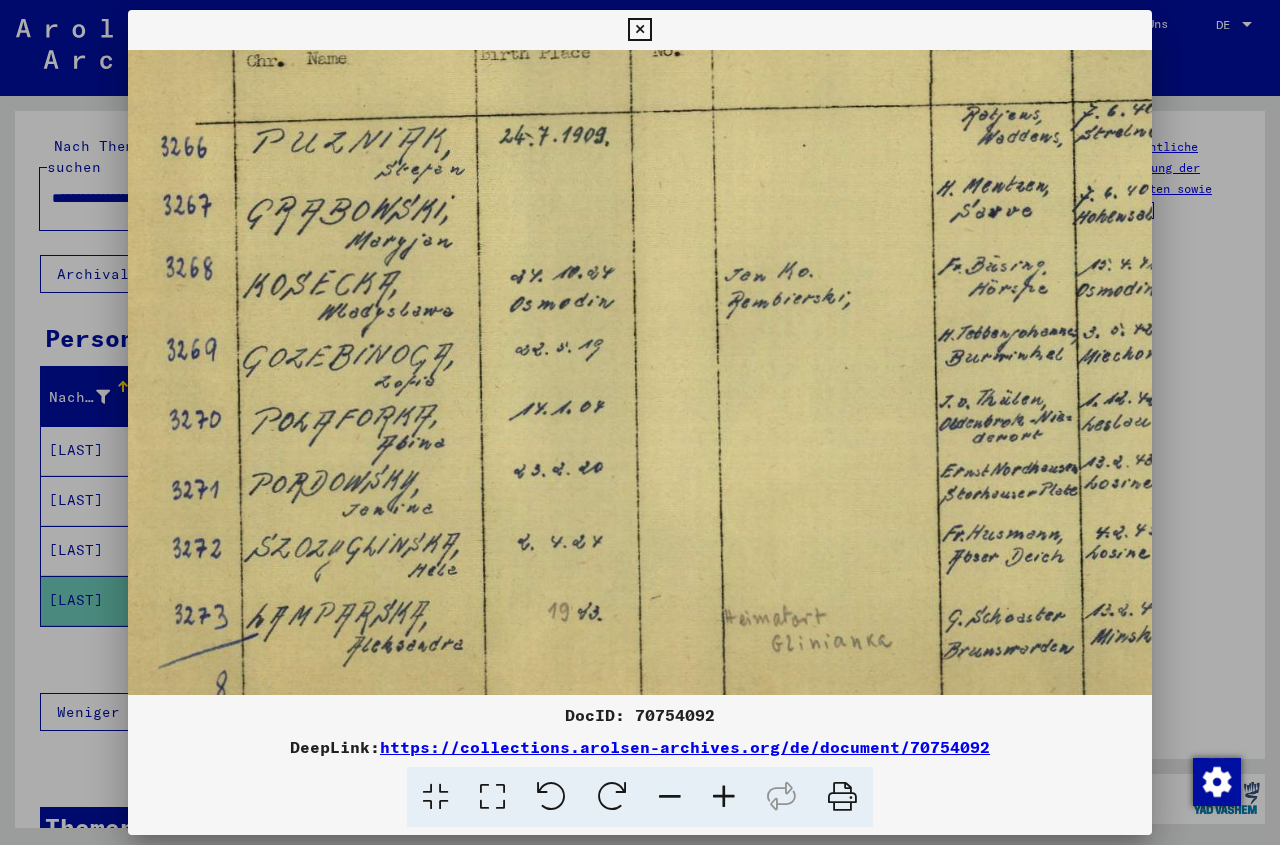 drag, startPoint x: 679, startPoint y: 676, endPoint x: 595, endPoint y: 437, distance: 253.3318 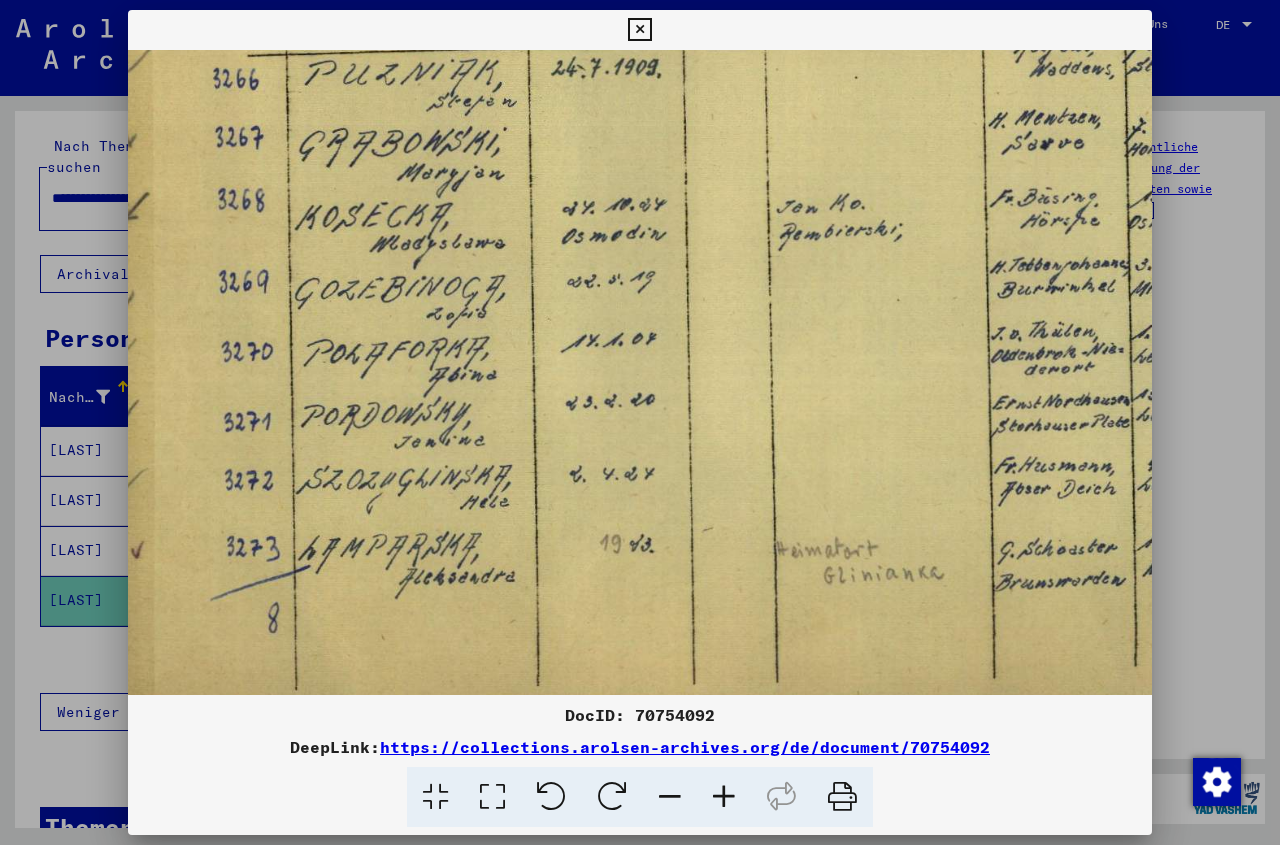 scroll, scrollTop: 308, scrollLeft: 32, axis: both 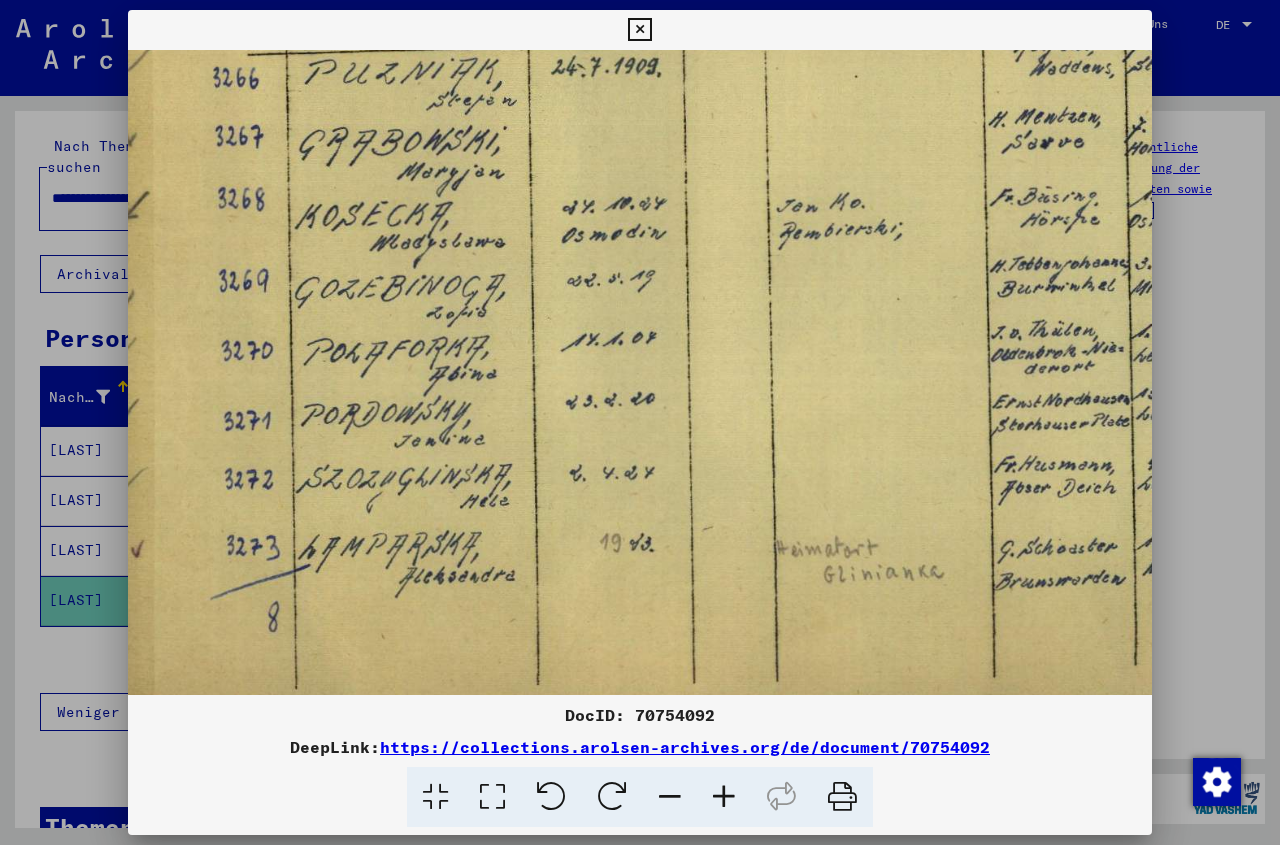 drag, startPoint x: 549, startPoint y: 577, endPoint x: 601, endPoint y: 508, distance: 86.40023 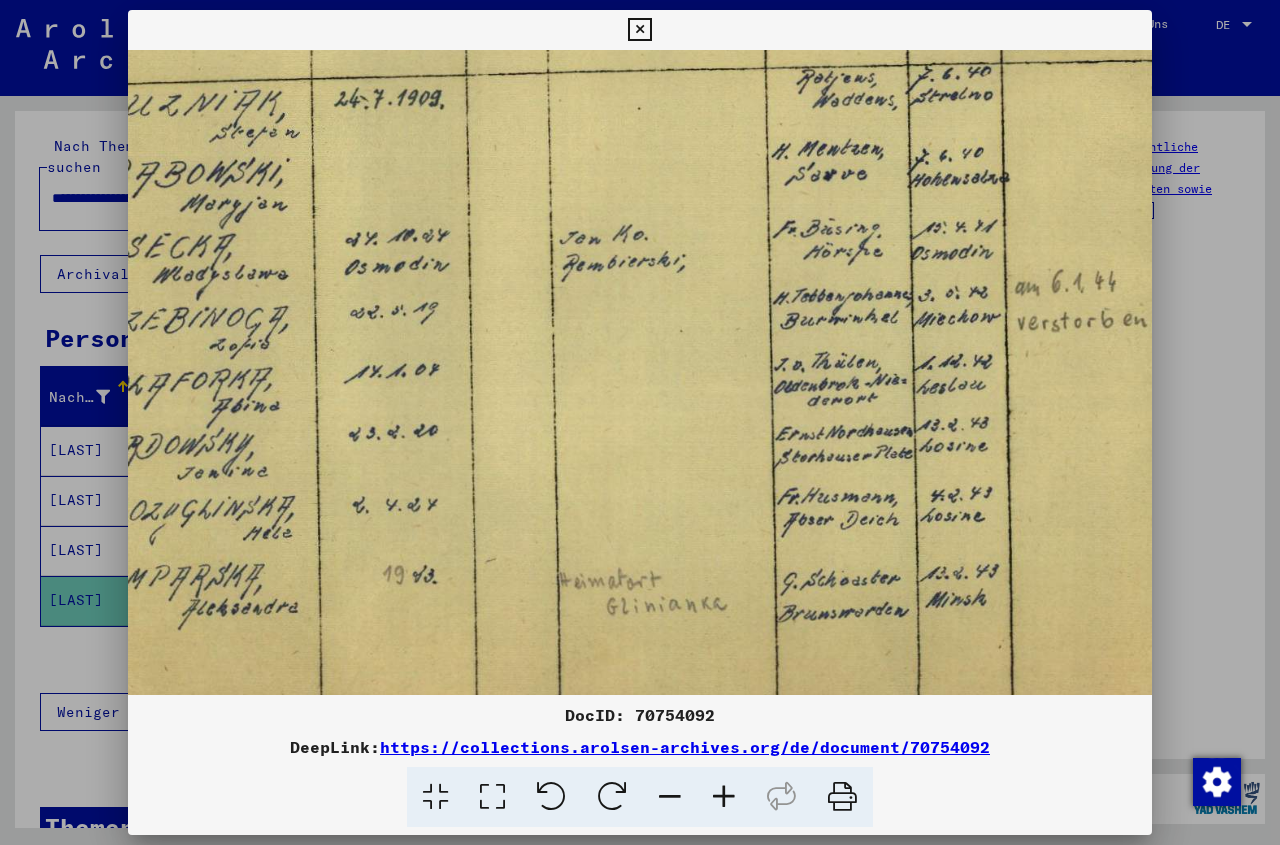 drag, startPoint x: 625, startPoint y: 334, endPoint x: 408, endPoint y: 366, distance: 219.34676 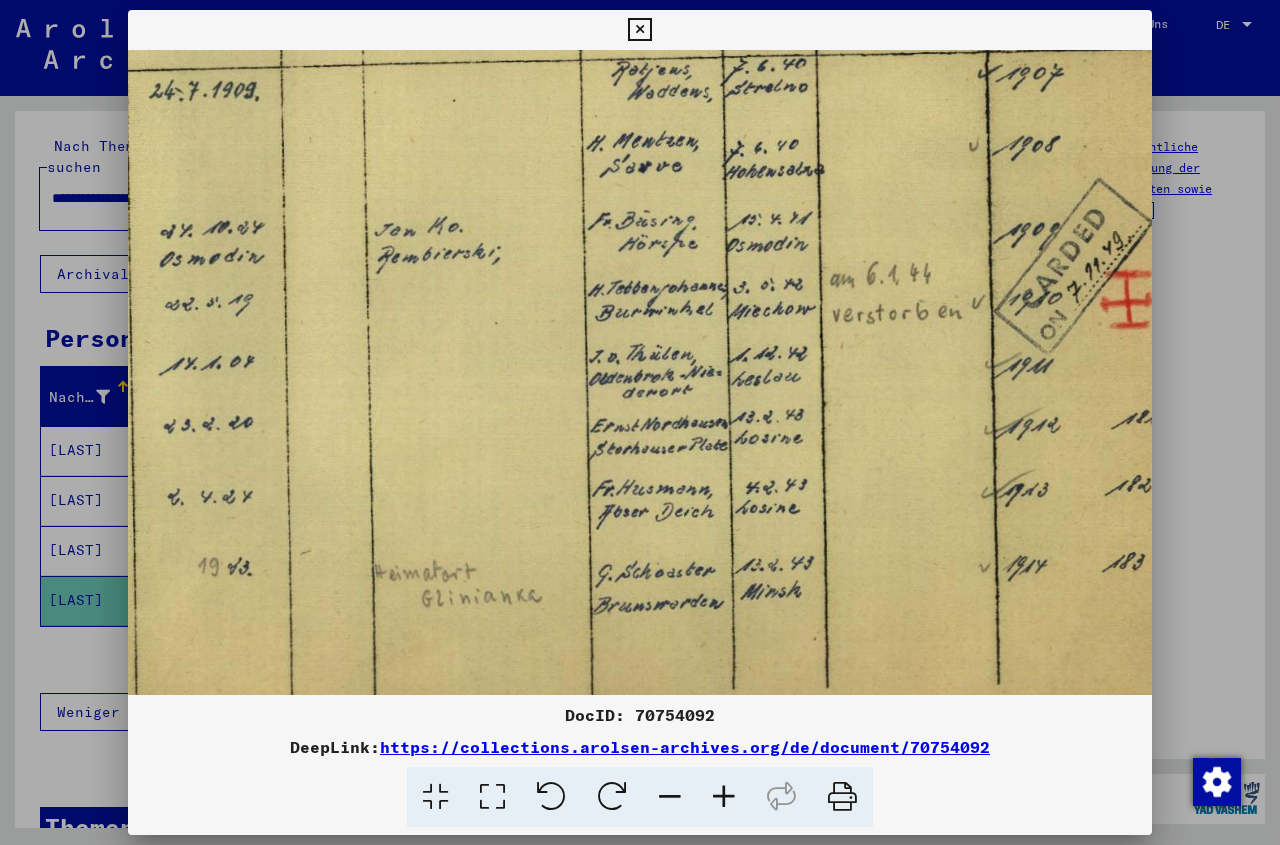 drag, startPoint x: 726, startPoint y: 353, endPoint x: 562, endPoint y: 342, distance: 164.36848 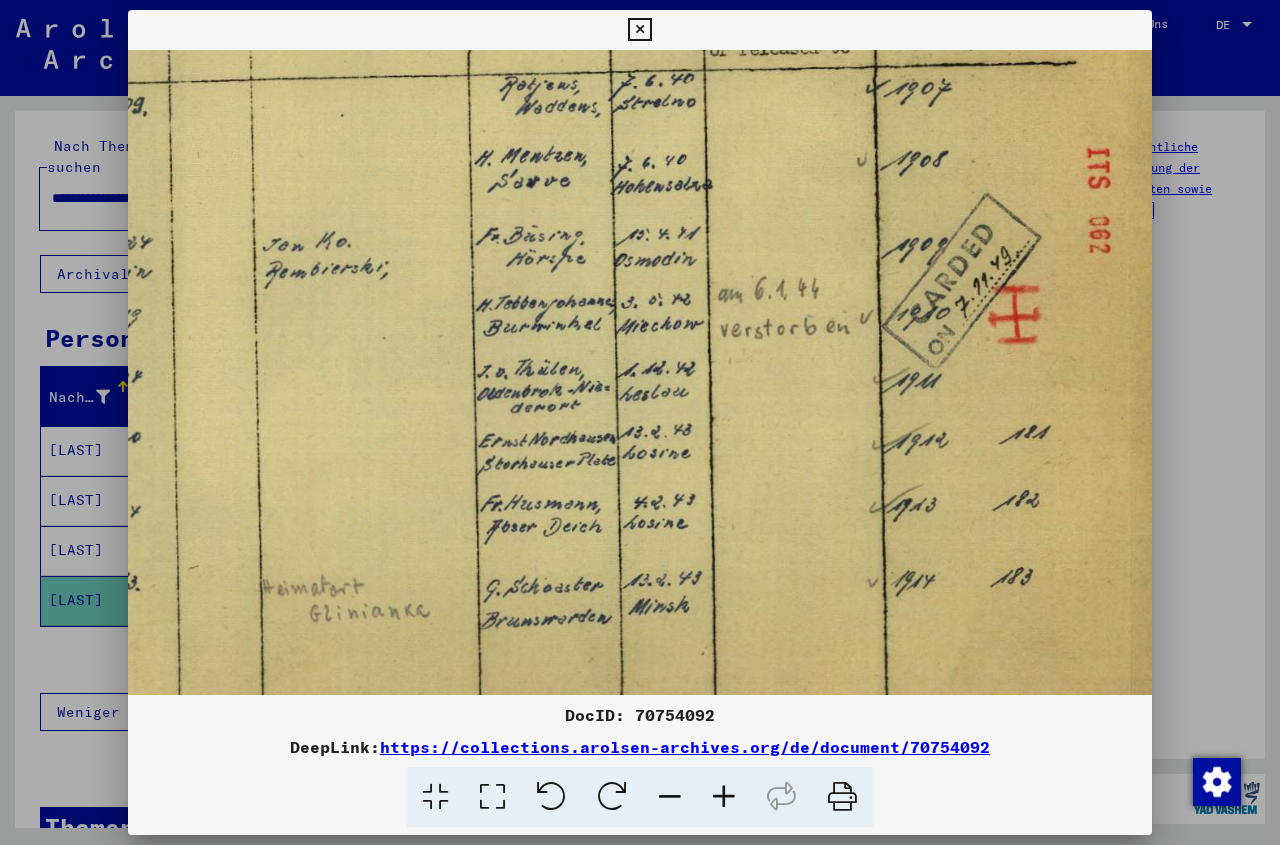 scroll, scrollTop: 269, scrollLeft: 553, axis: both 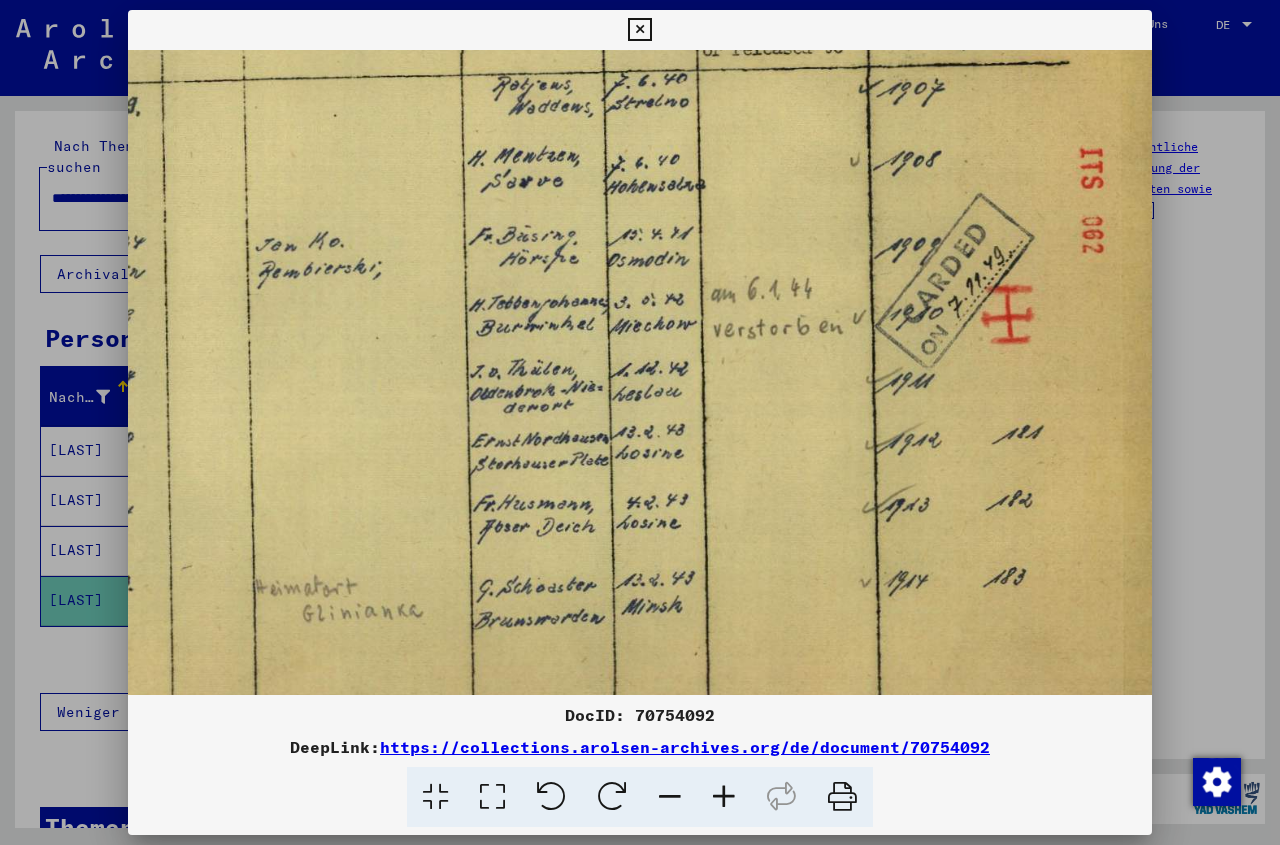 drag, startPoint x: 759, startPoint y: 327, endPoint x: 641, endPoint y: 342, distance: 118.94957 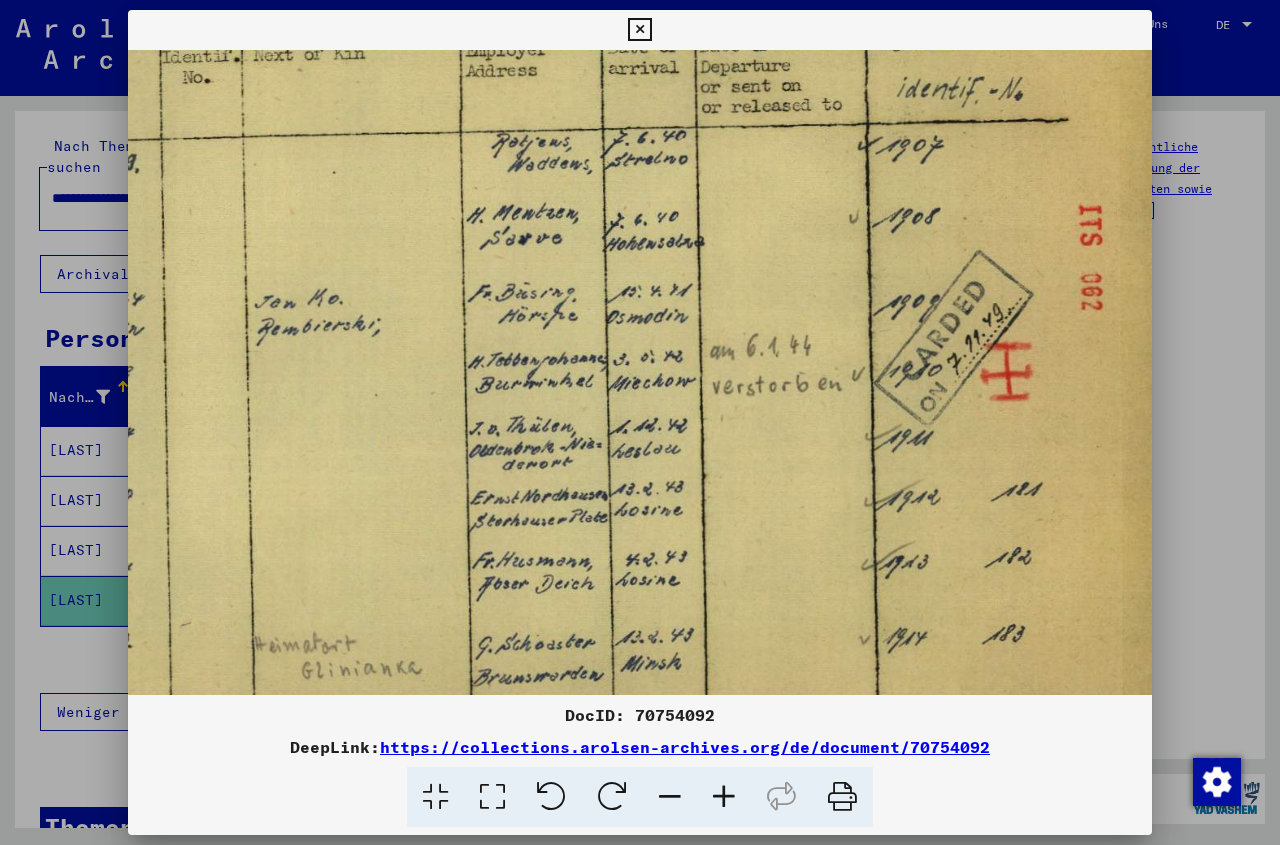 scroll, scrollTop: 219, scrollLeft: 552, axis: both 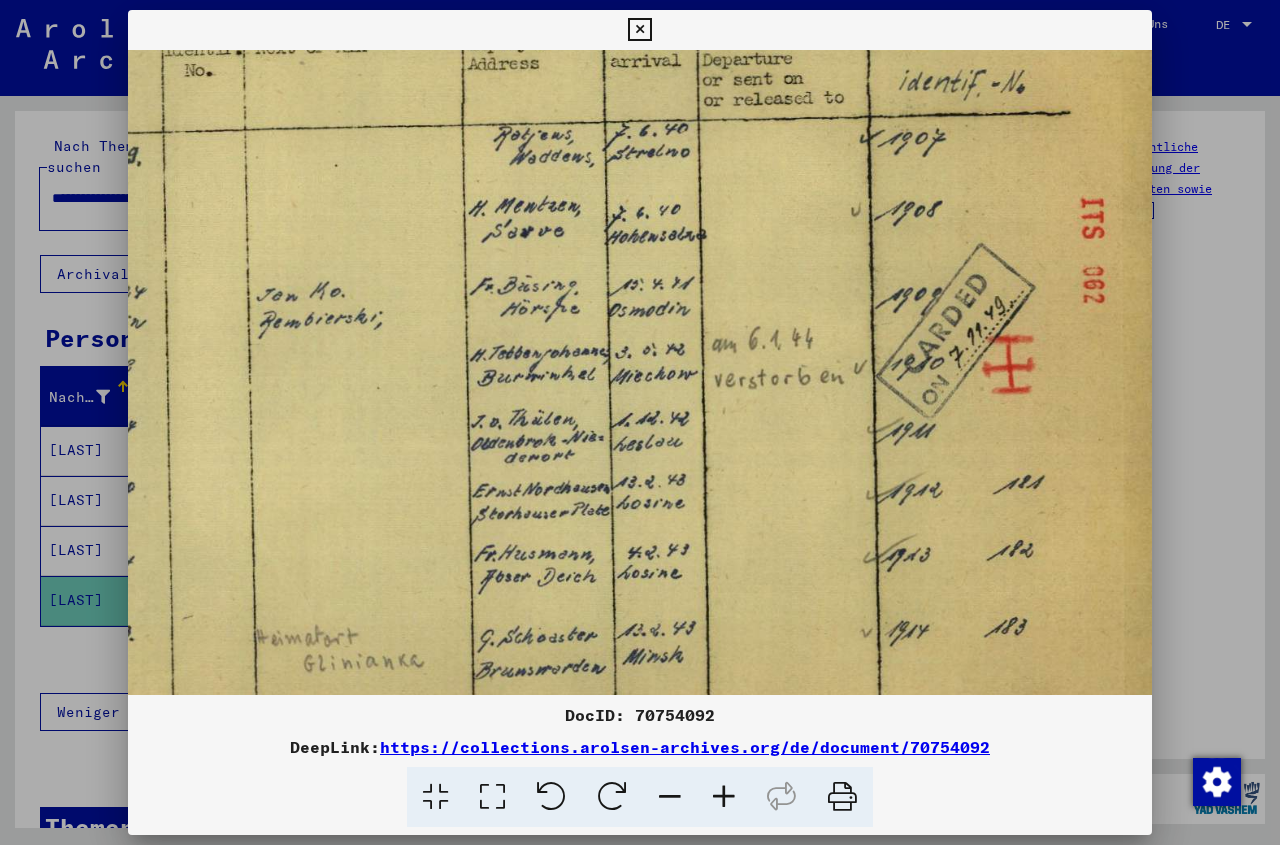 drag, startPoint x: 978, startPoint y: 309, endPoint x: 817, endPoint y: 359, distance: 168.5853 